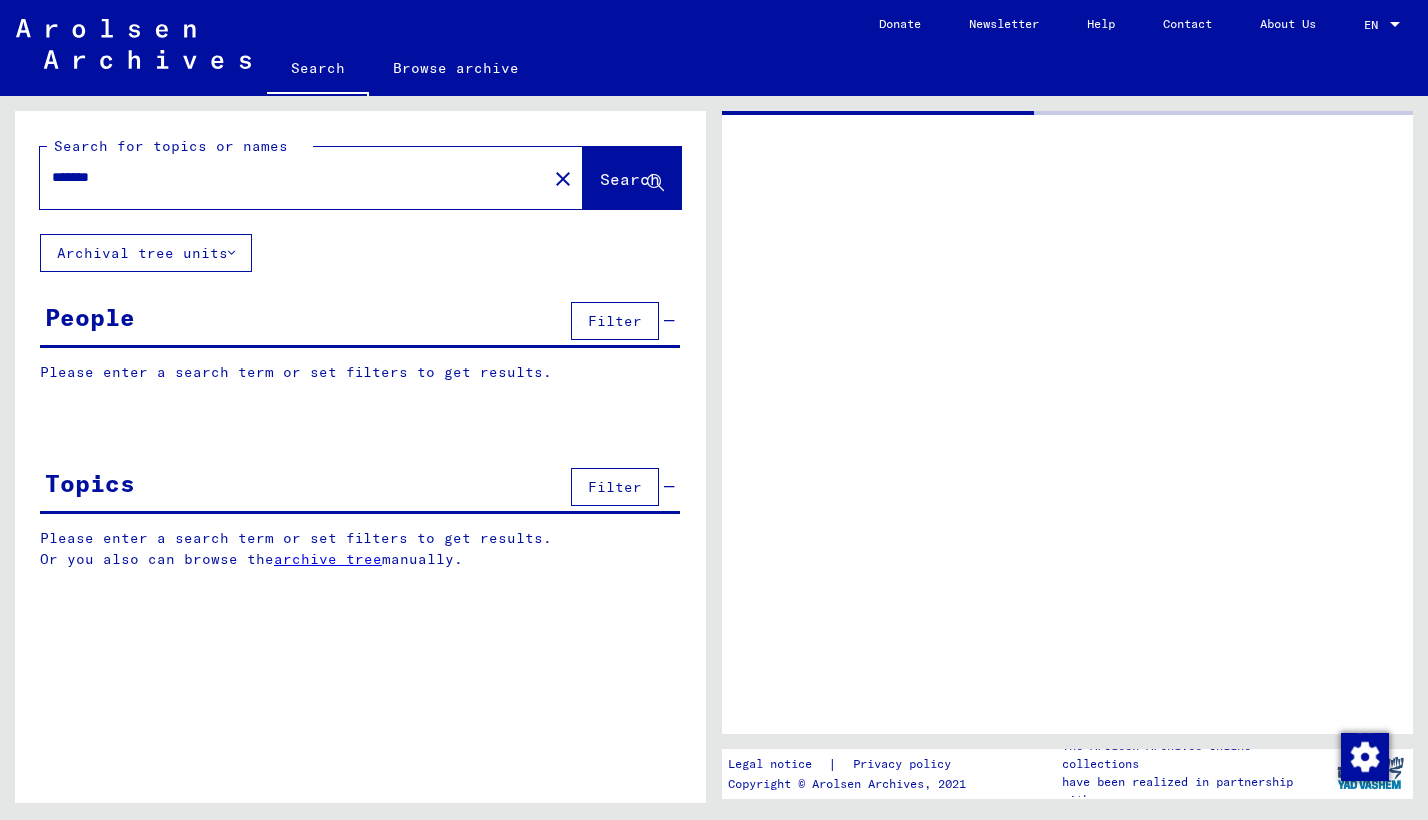 scroll, scrollTop: 0, scrollLeft: 0, axis: both 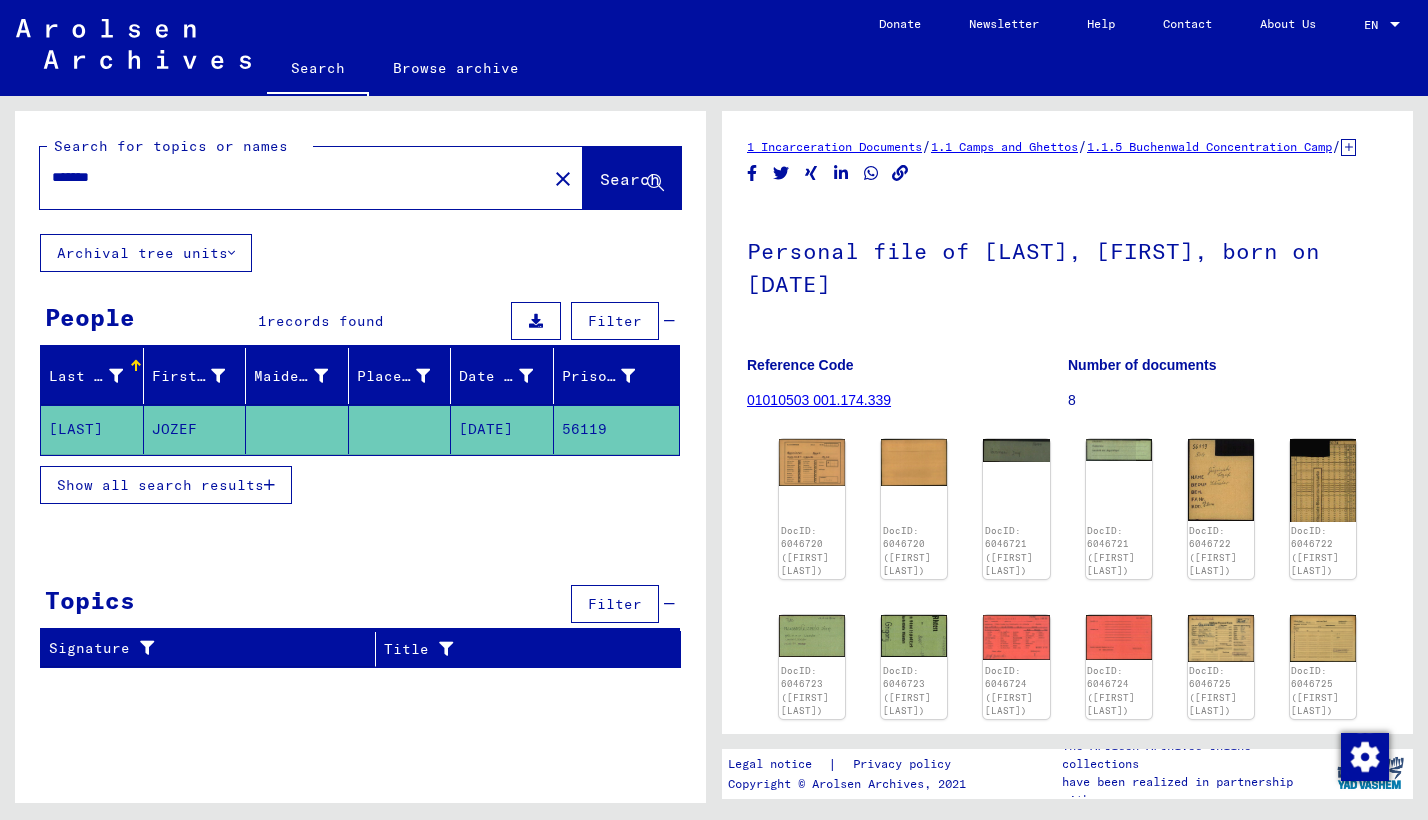 click on "[LAST]" 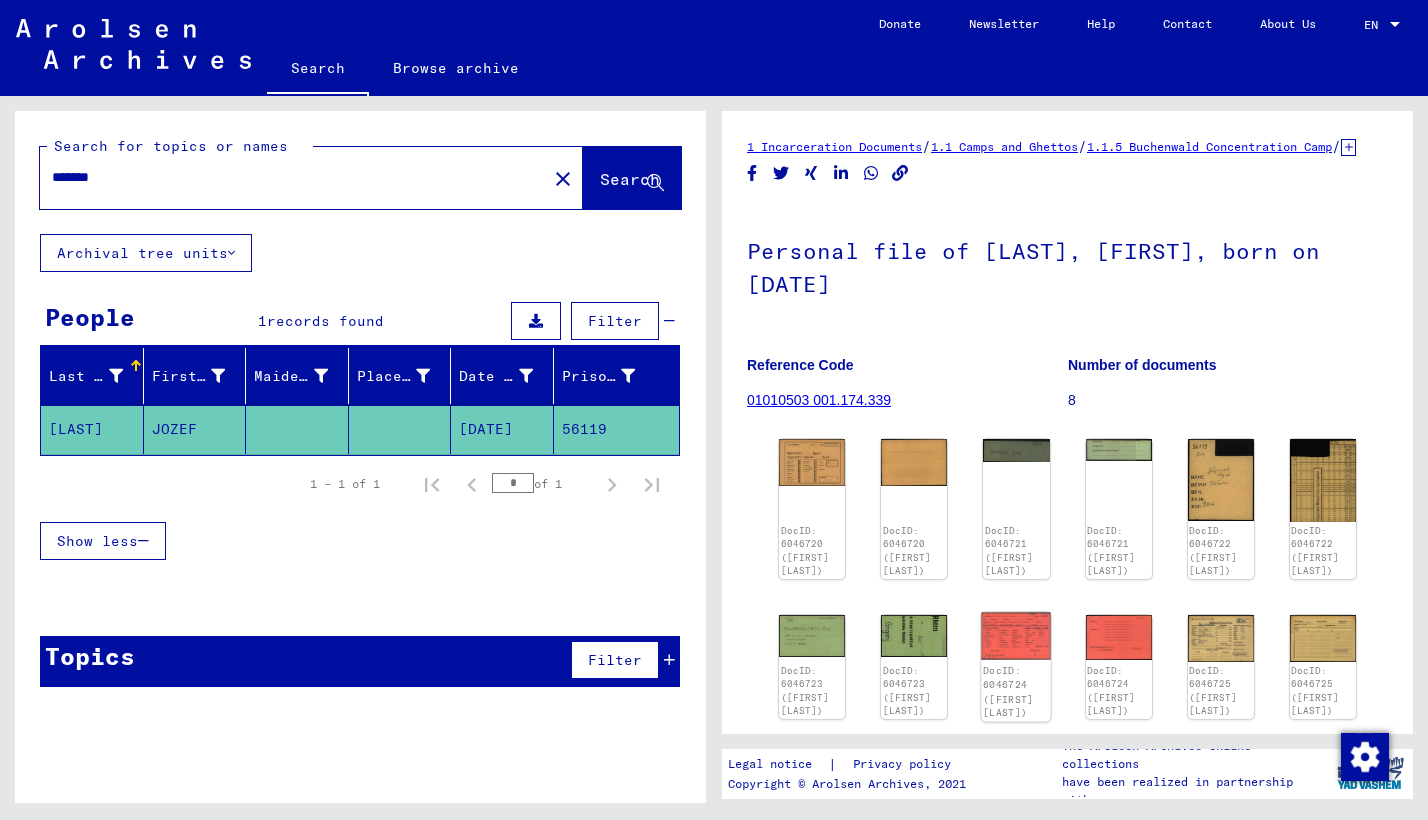 click 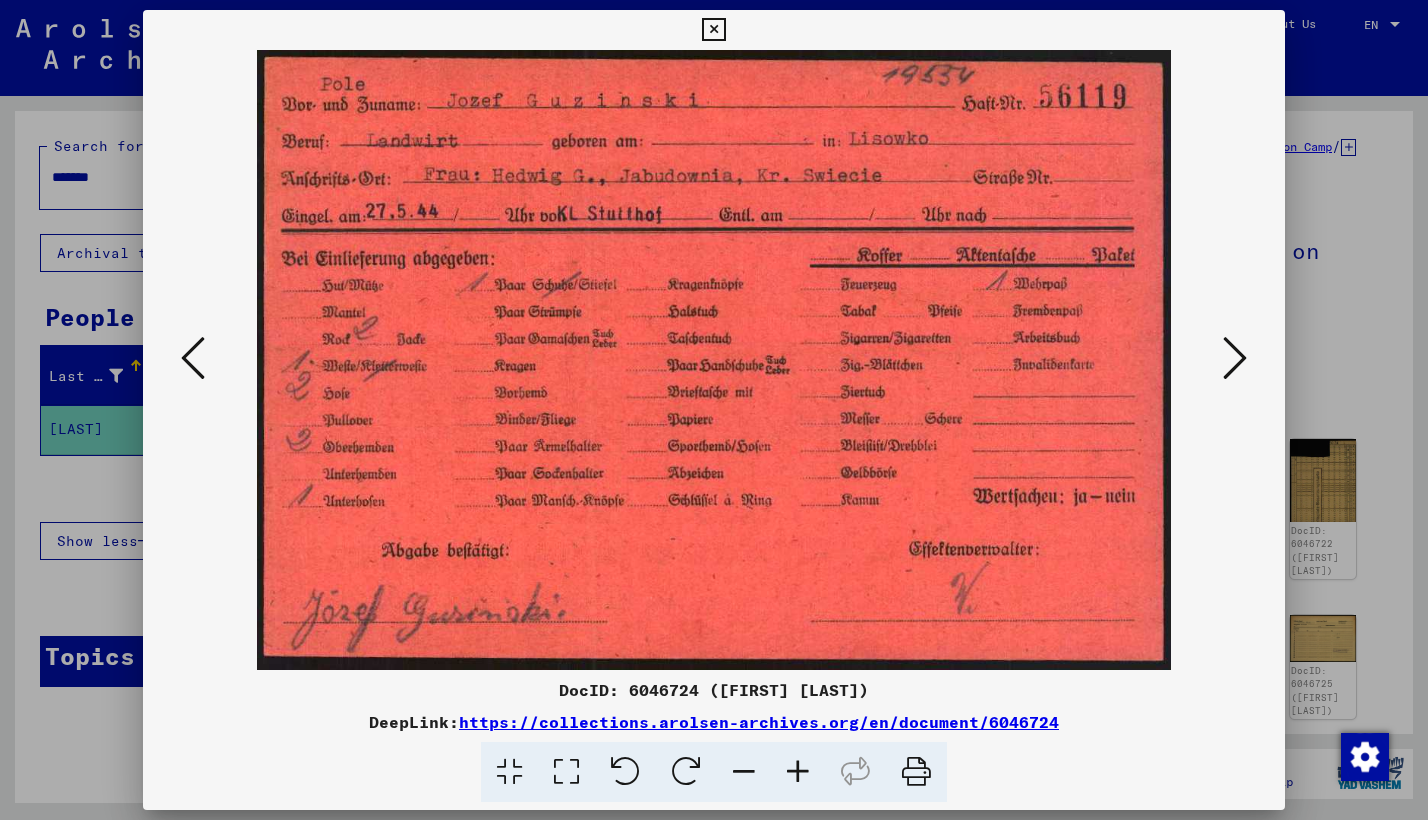 click at bounding box center (1235, 358) 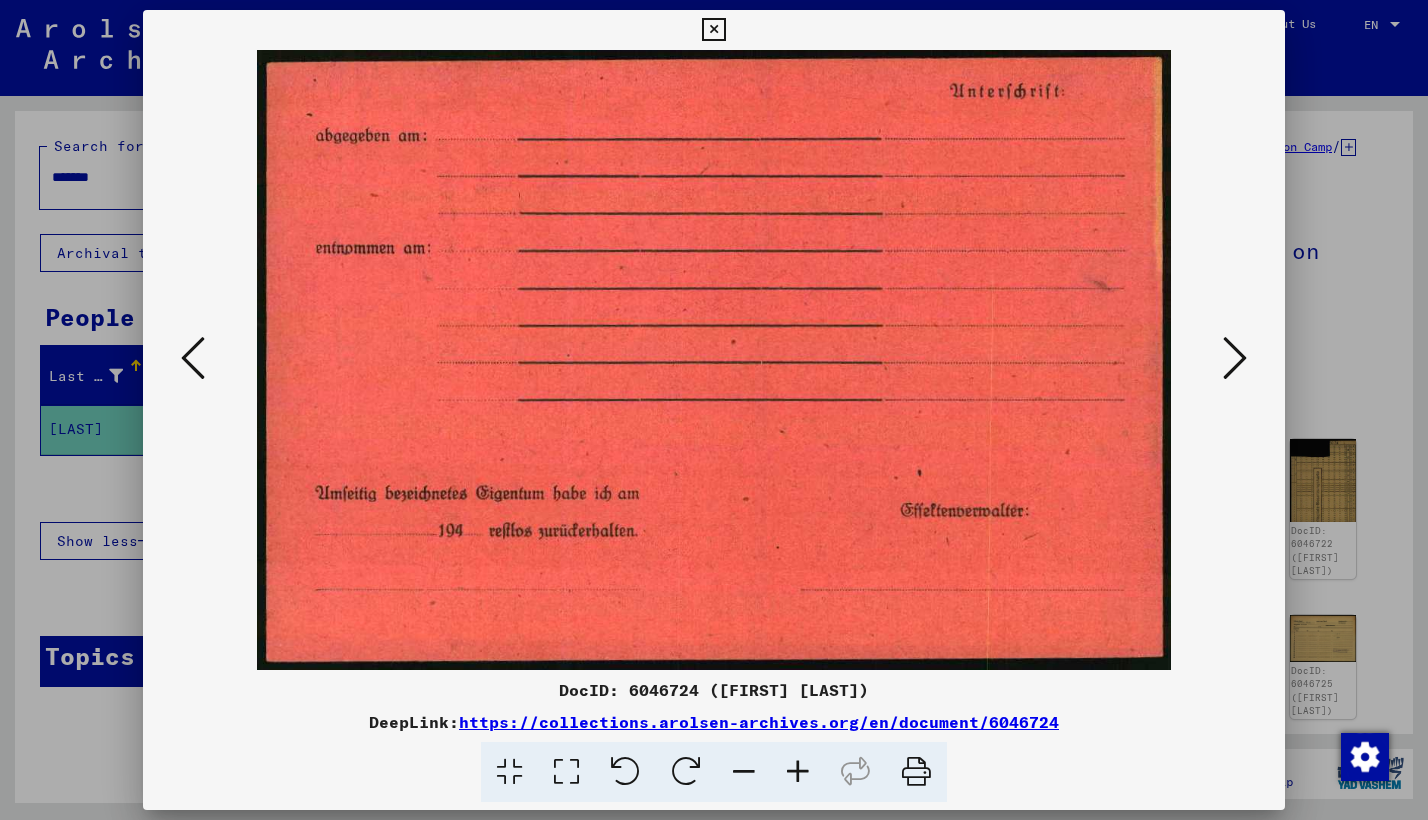 click at bounding box center (1235, 358) 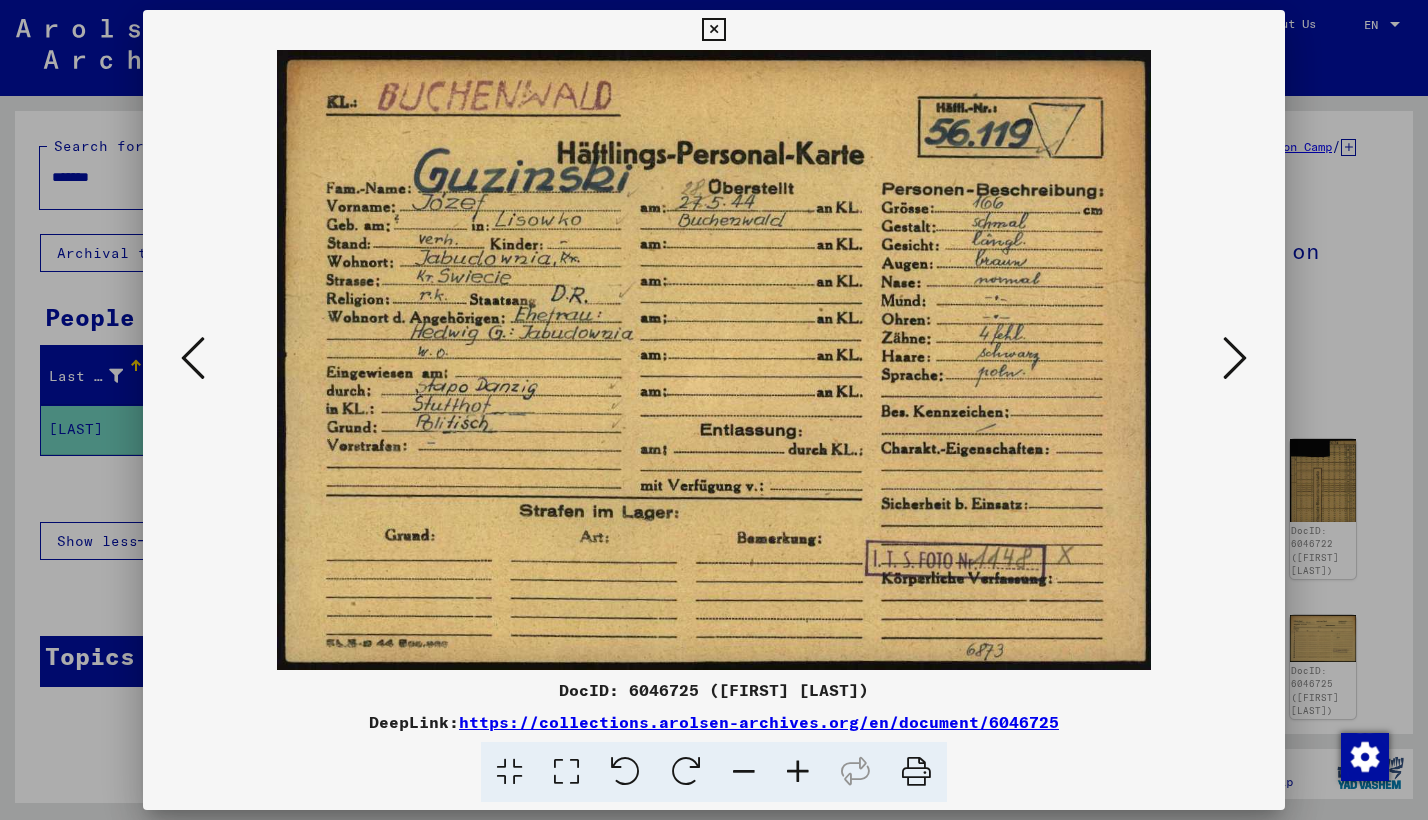 click at bounding box center (714, 360) 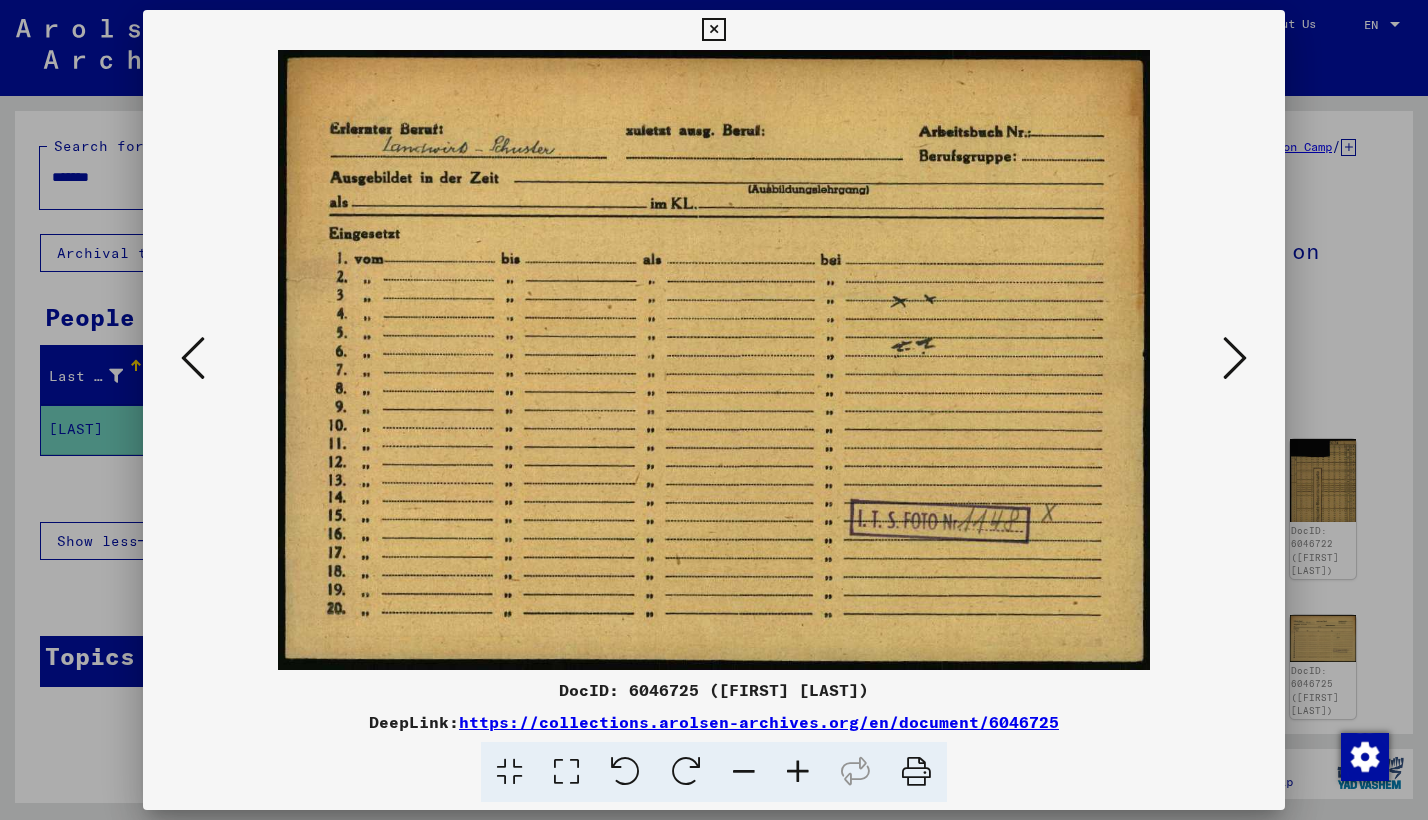 click at bounding box center [1235, 358] 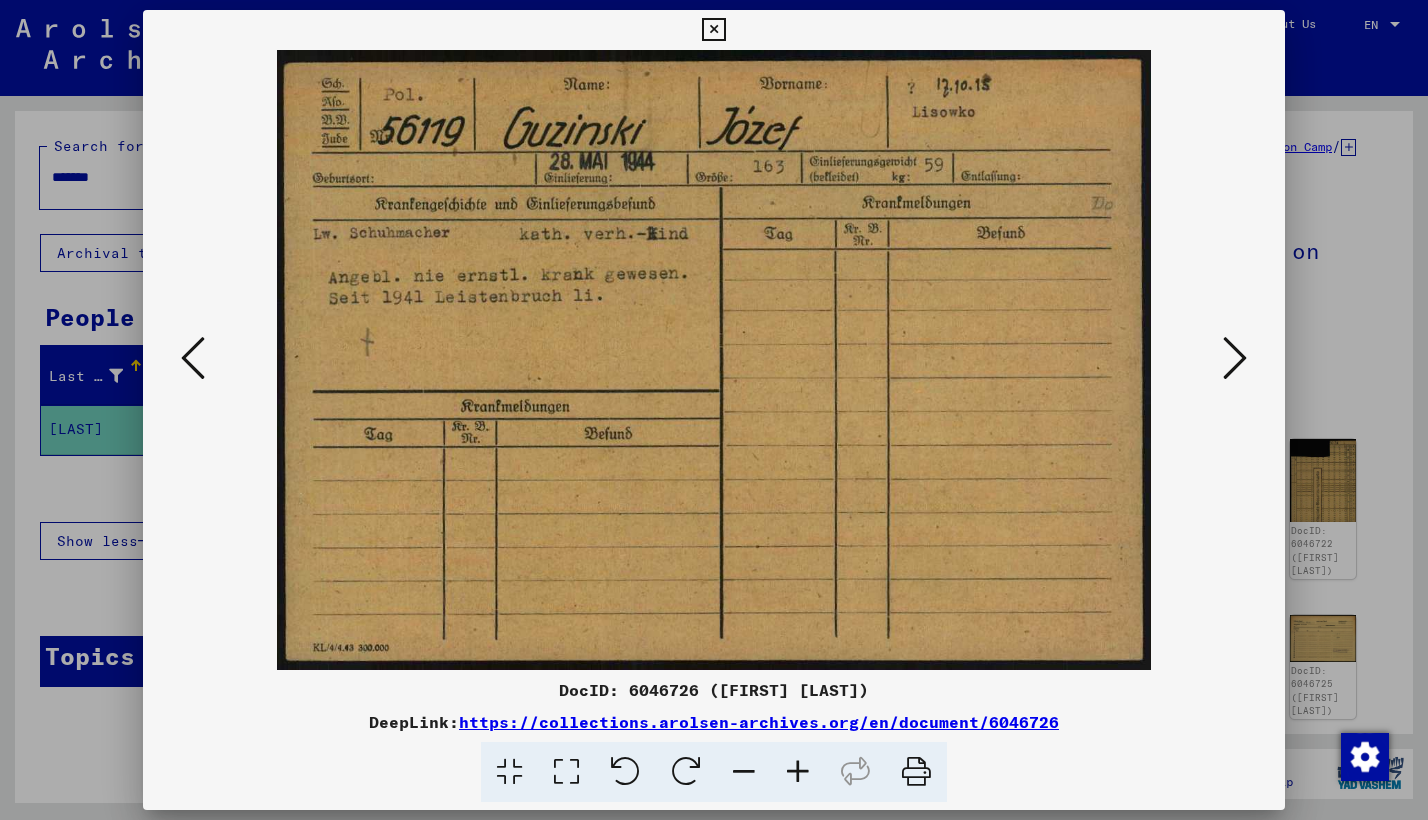 click at bounding box center [1235, 358] 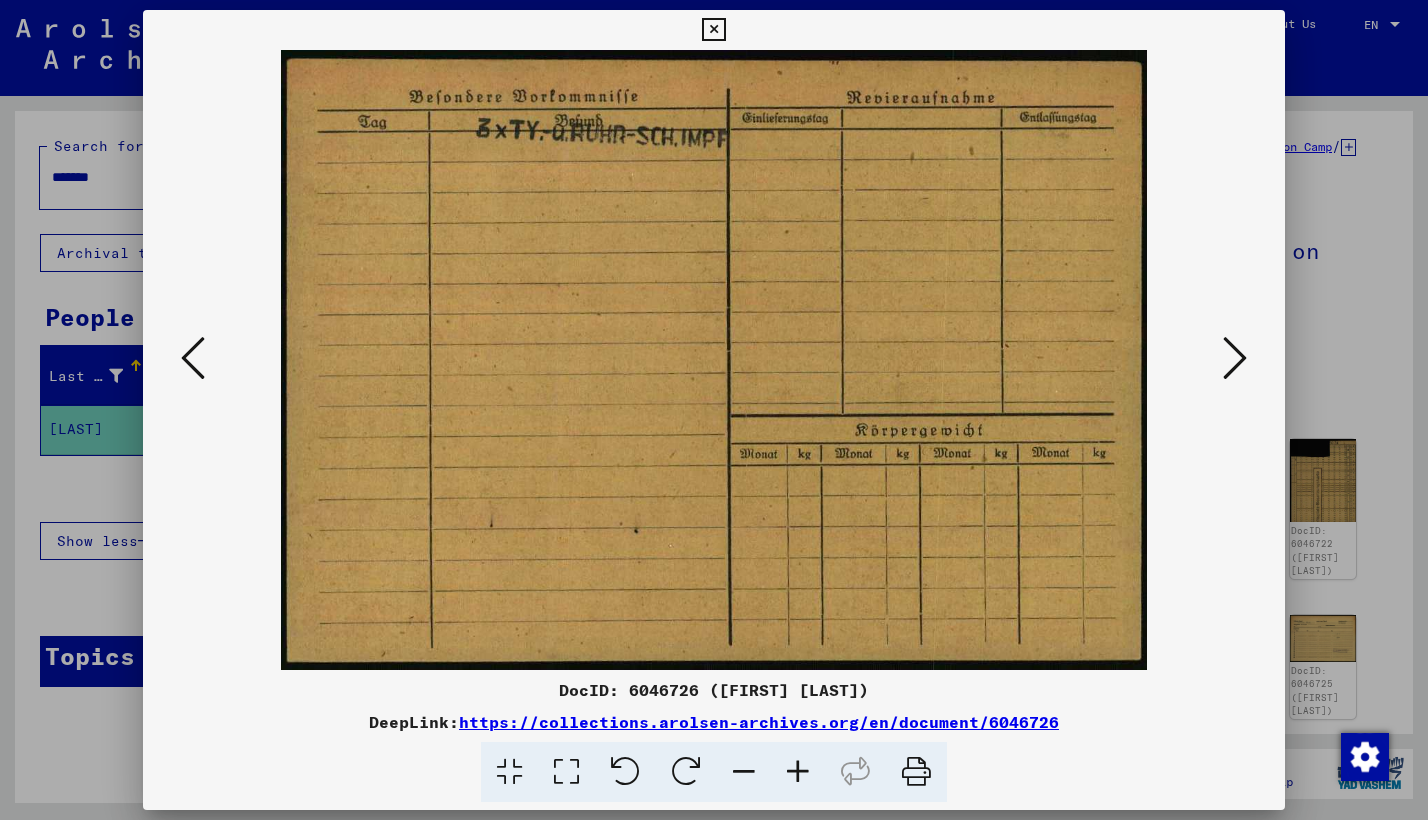 click at bounding box center [1235, 358] 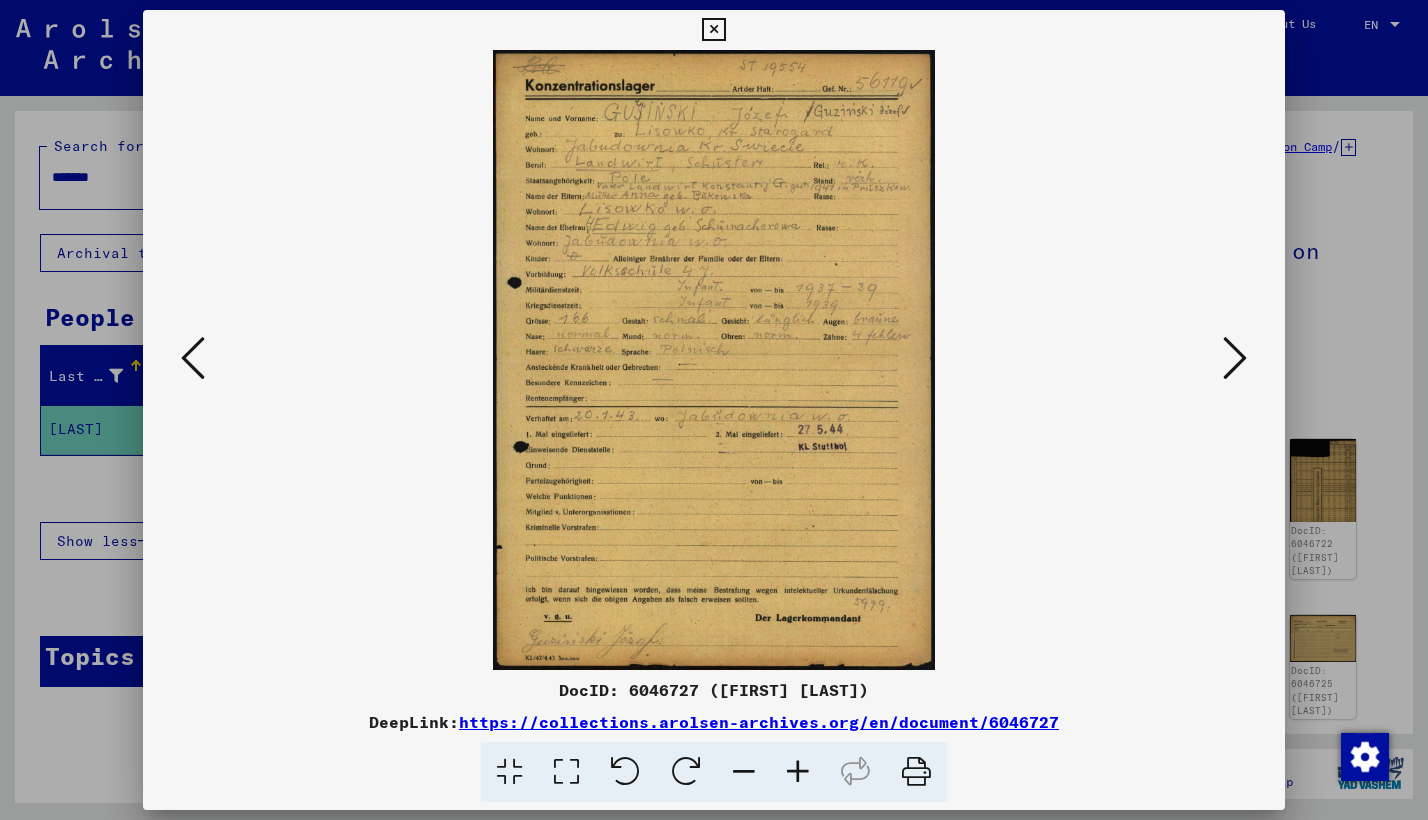 click at bounding box center [1235, 358] 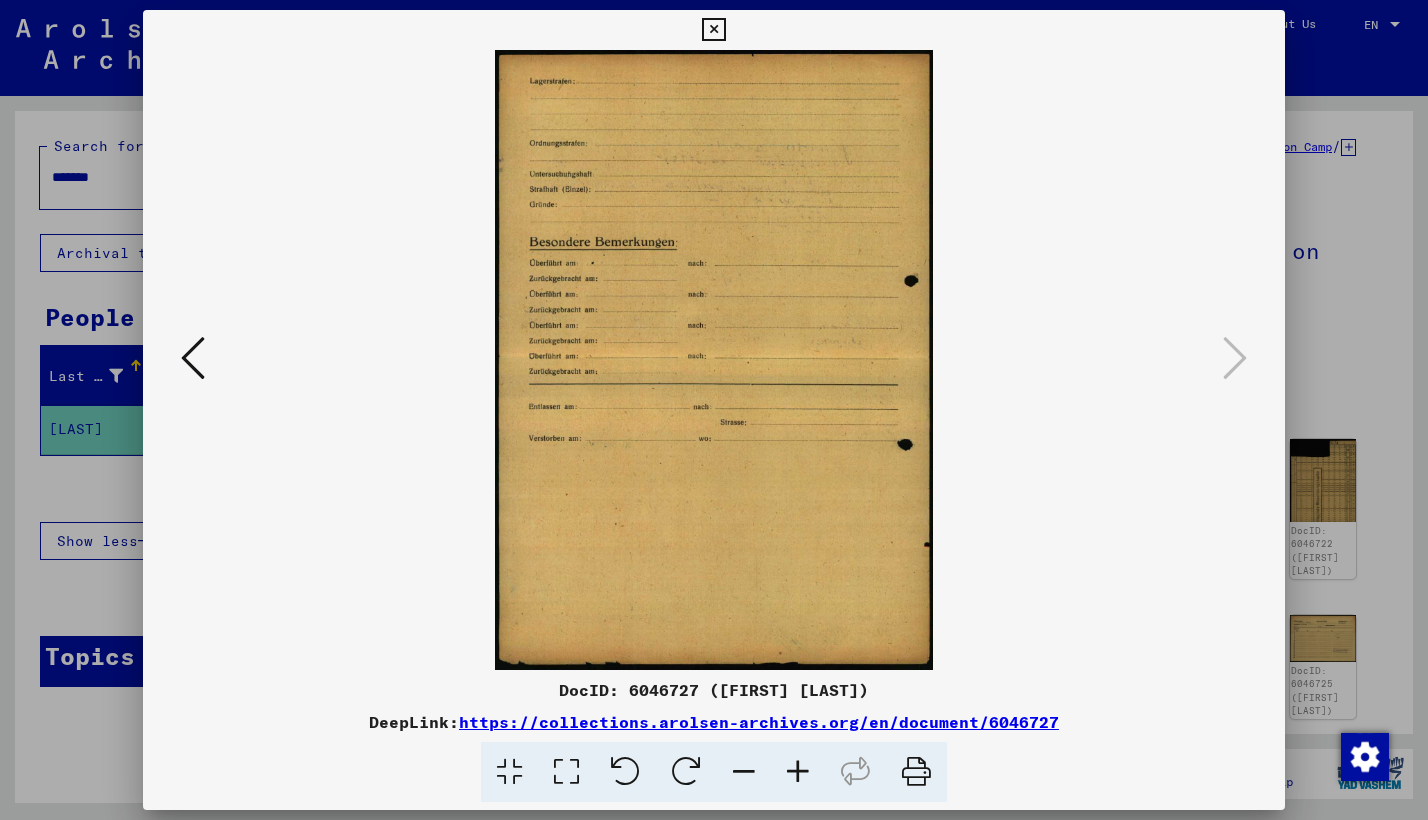 click at bounding box center (713, 30) 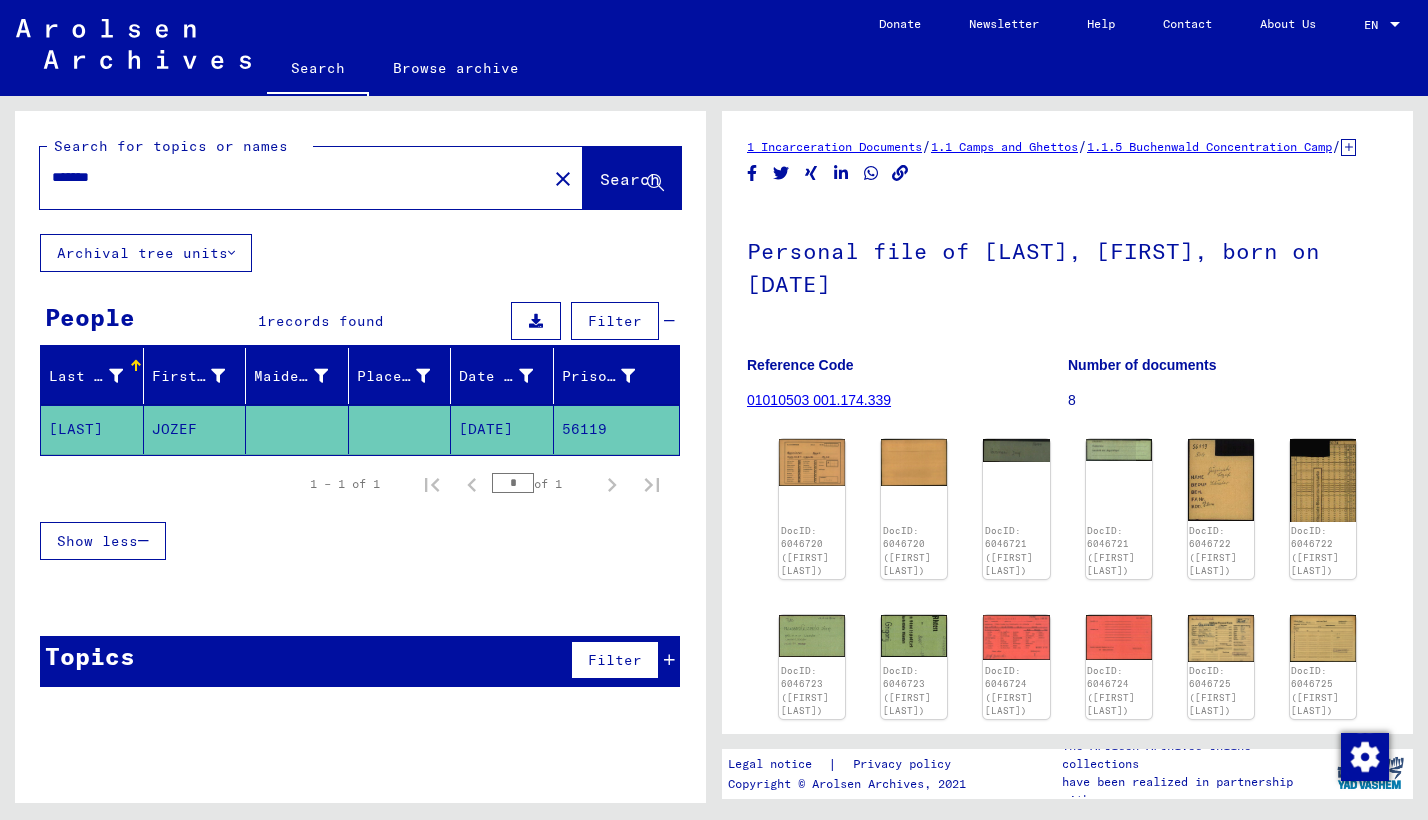 click on "*******" at bounding box center [293, 177] 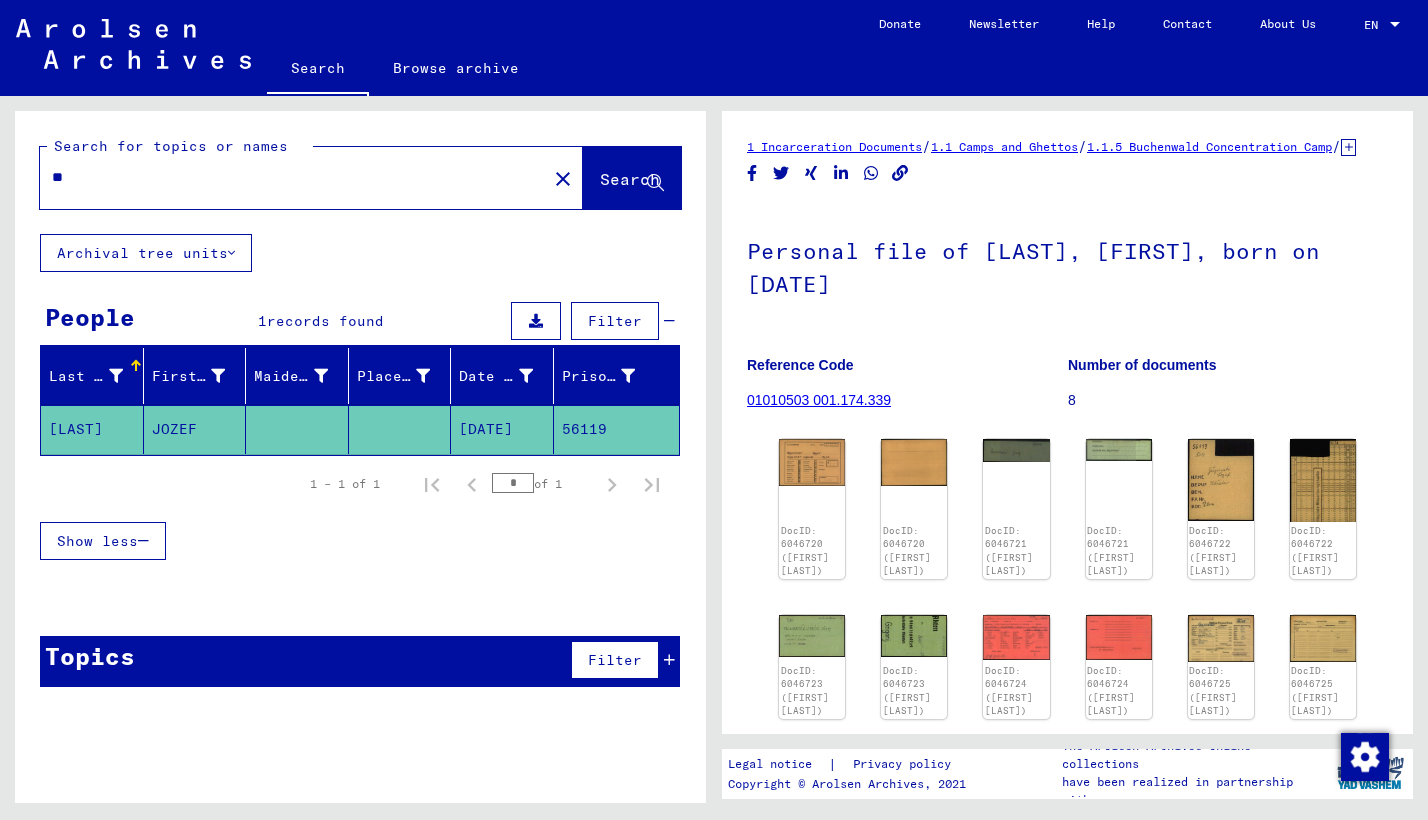 type on "*" 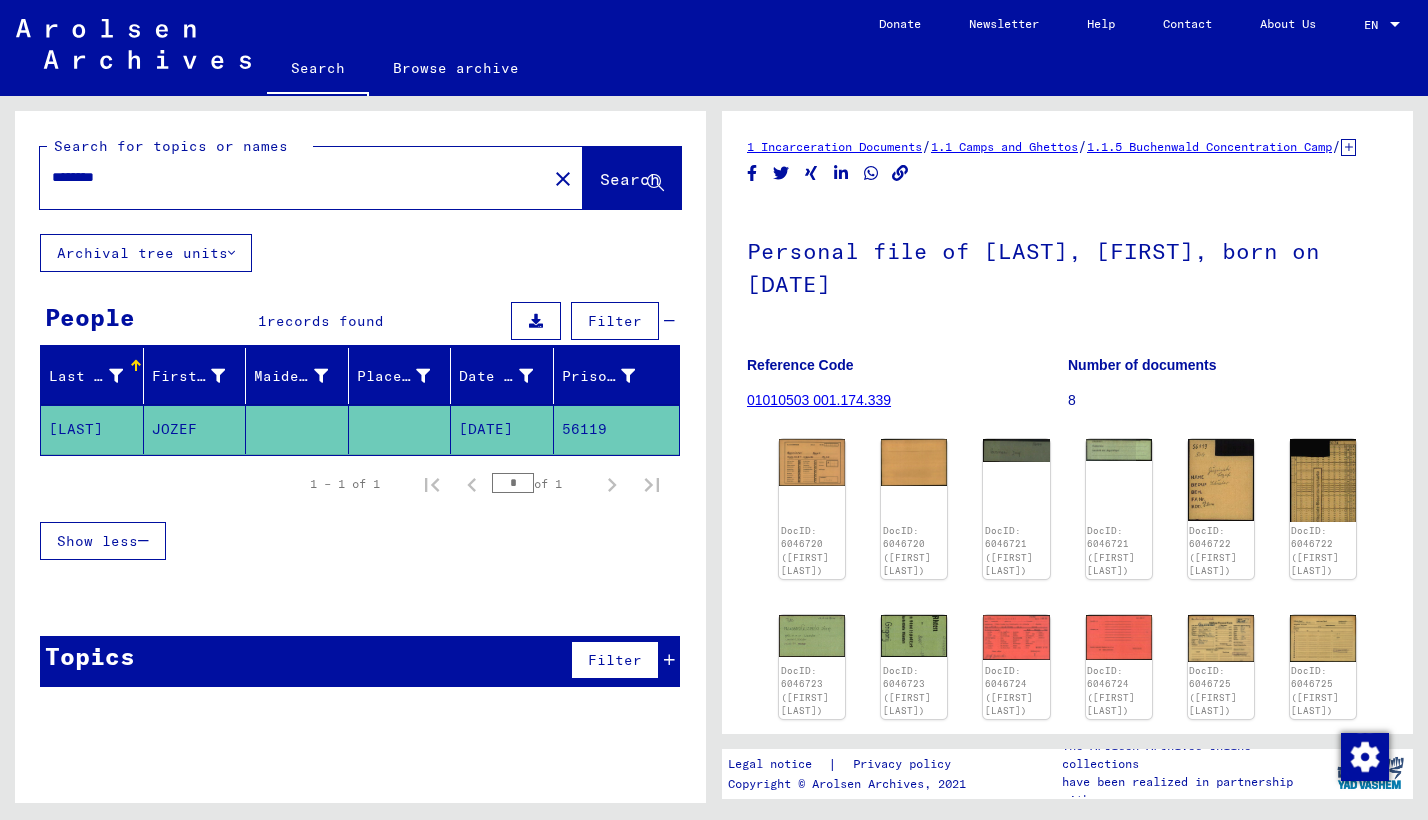 type on "********" 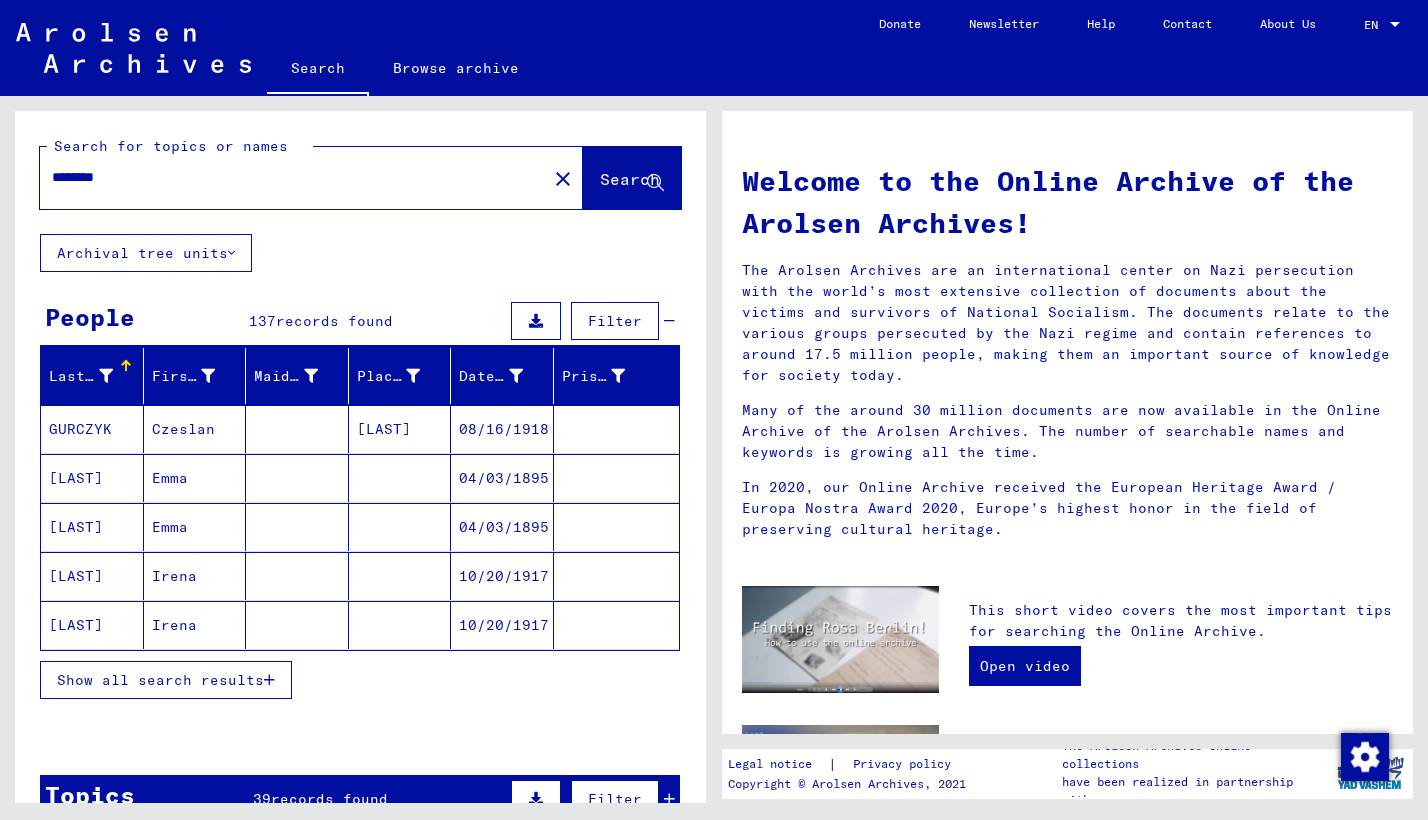 click on "Show all search results" at bounding box center [160, 680] 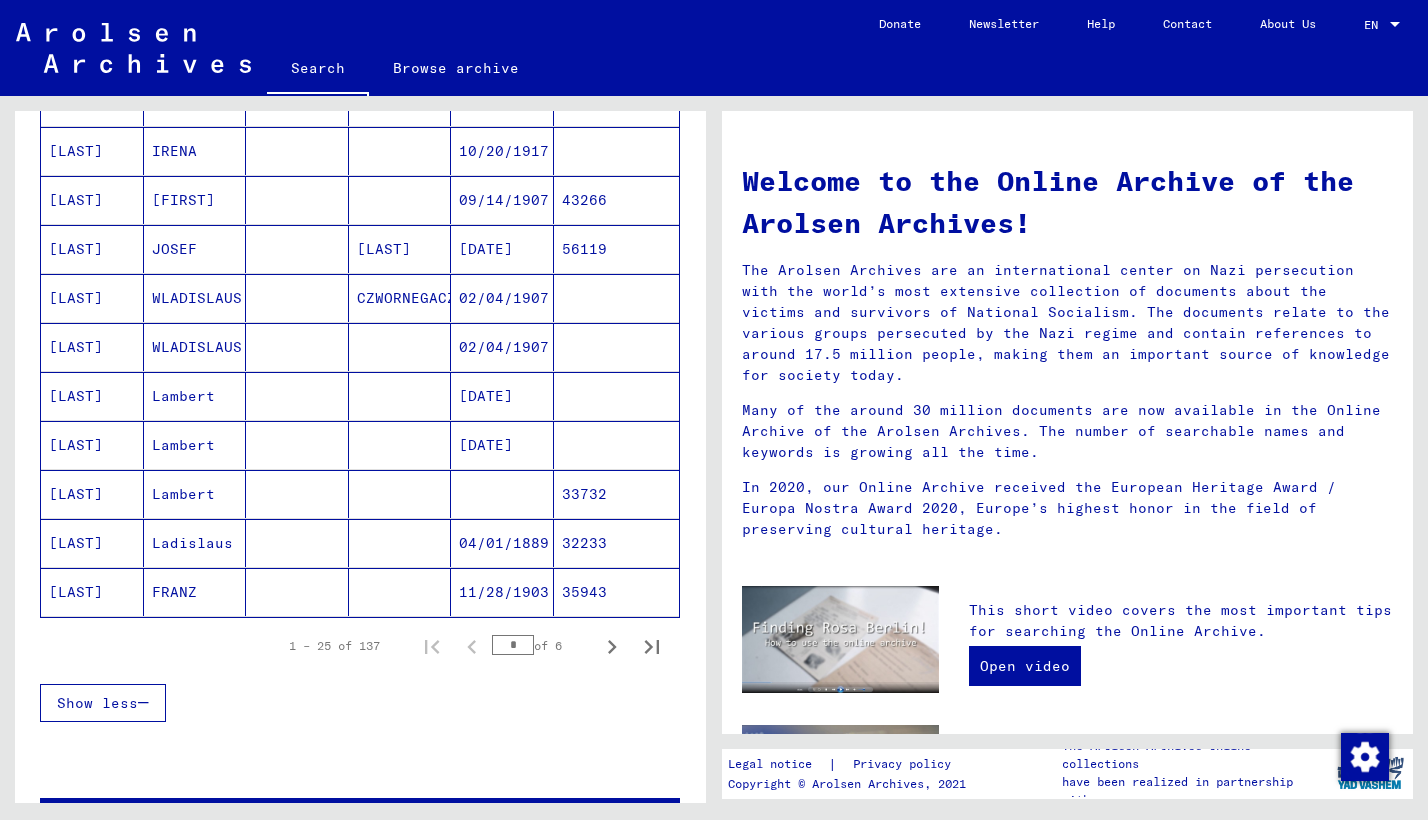 scroll, scrollTop: 1014, scrollLeft: 0, axis: vertical 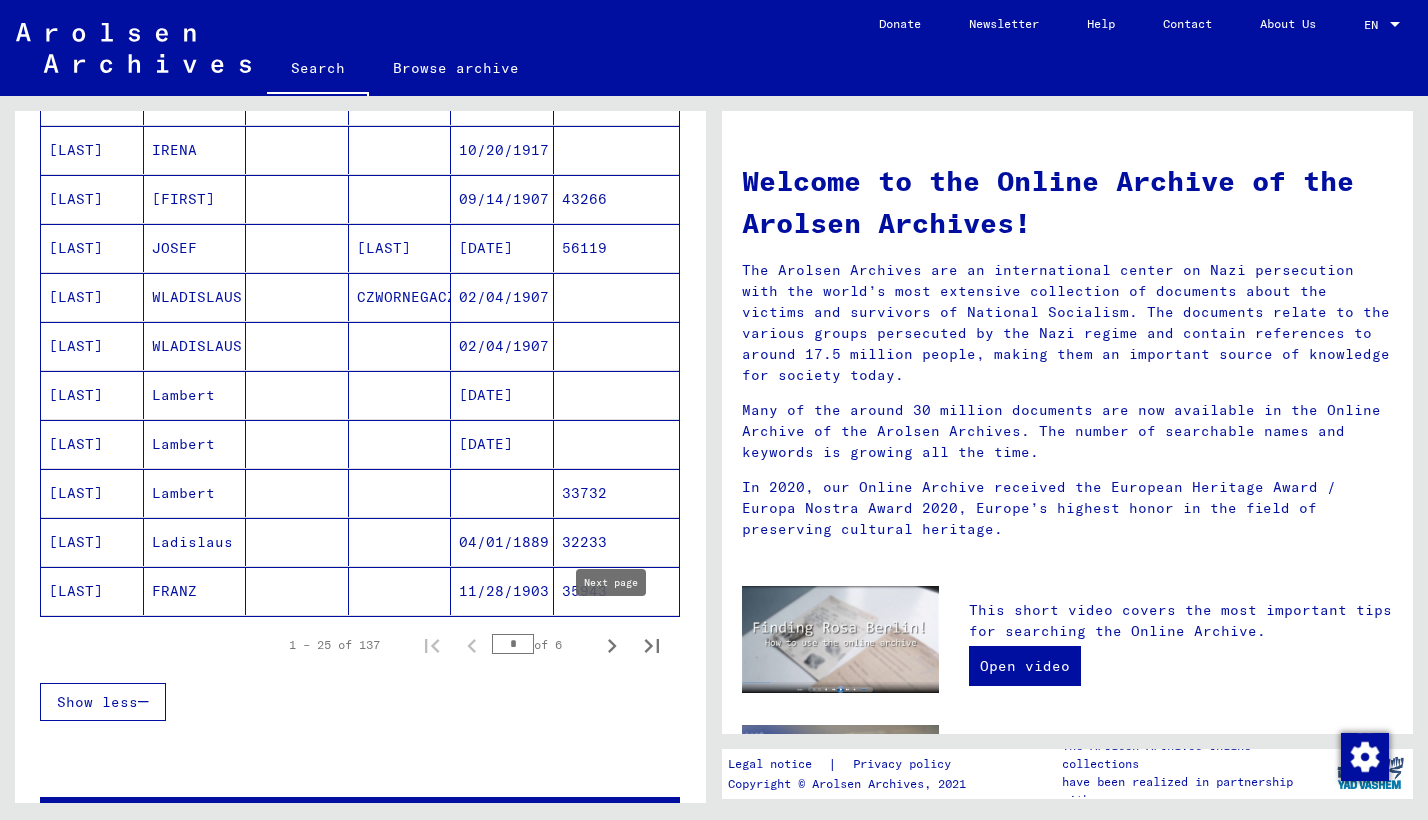 click 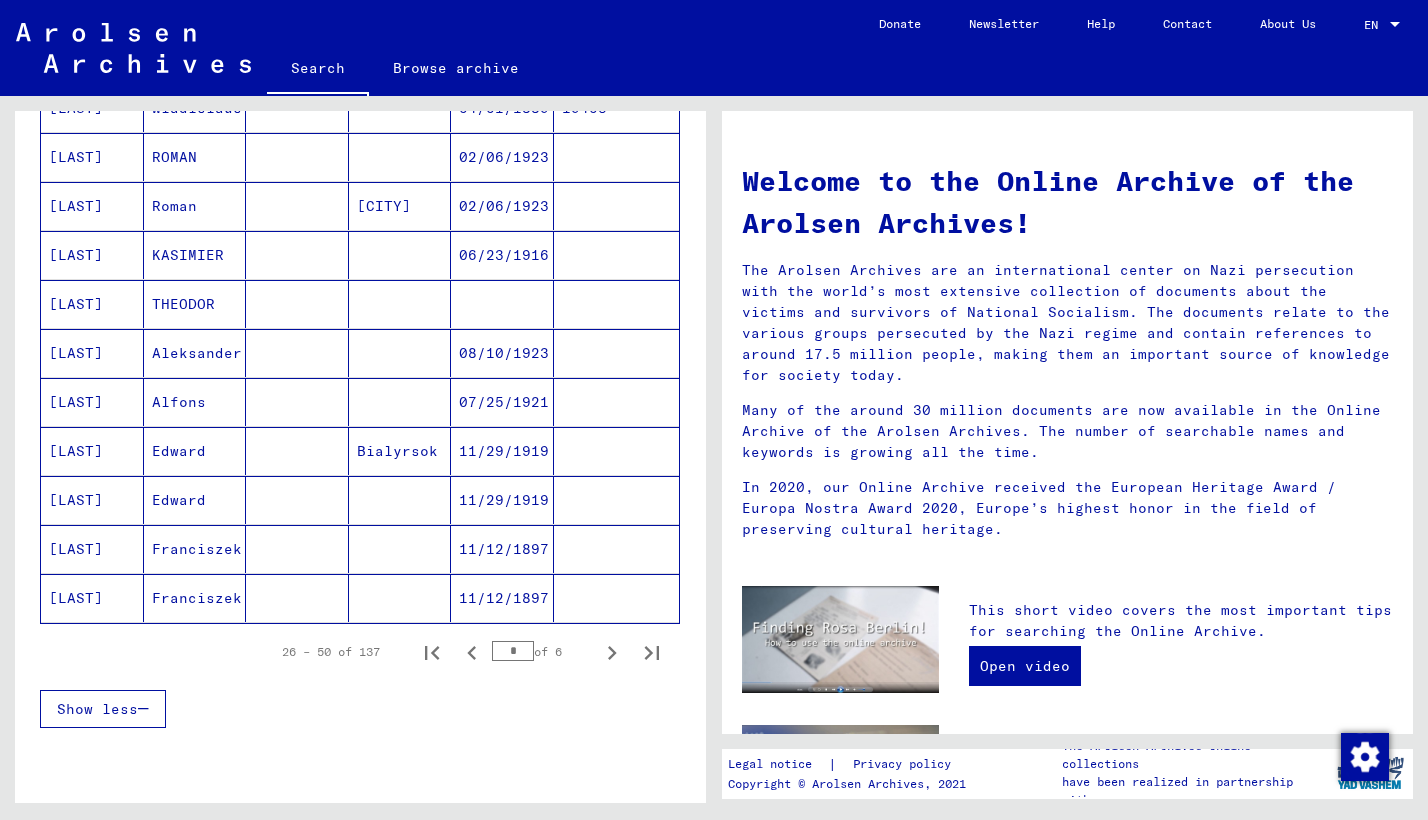 scroll, scrollTop: 1011, scrollLeft: 0, axis: vertical 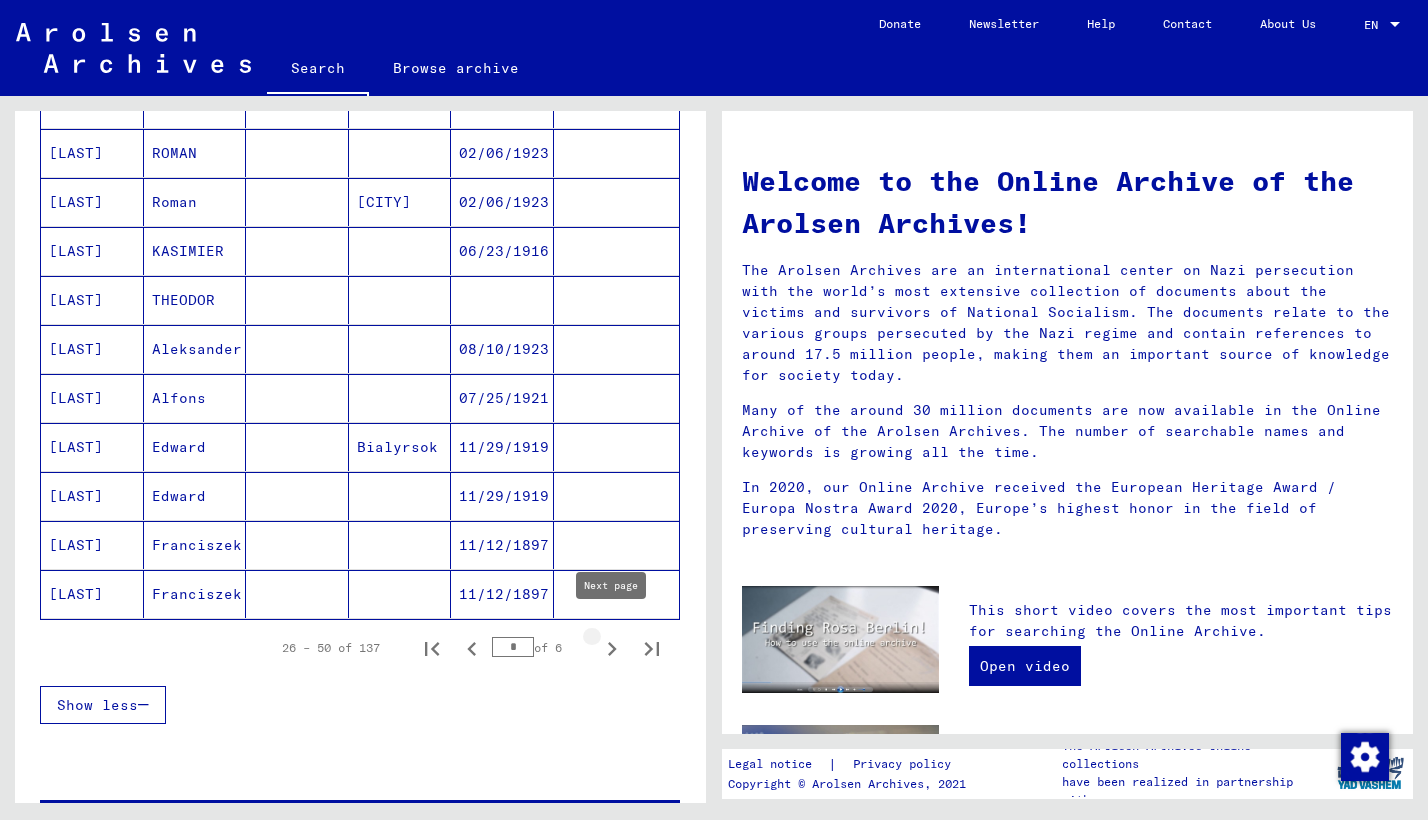 click 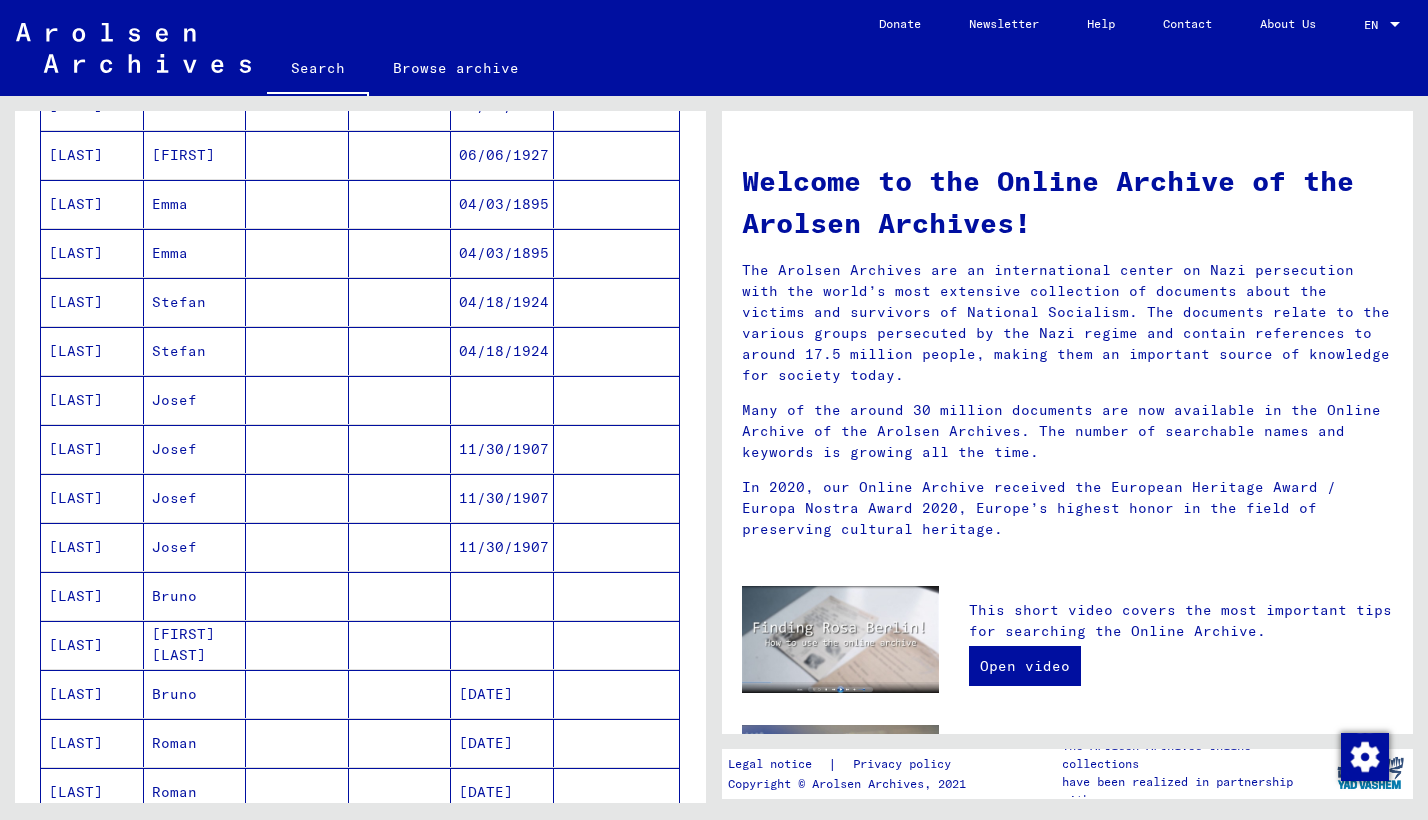 scroll, scrollTop: 469, scrollLeft: 0, axis: vertical 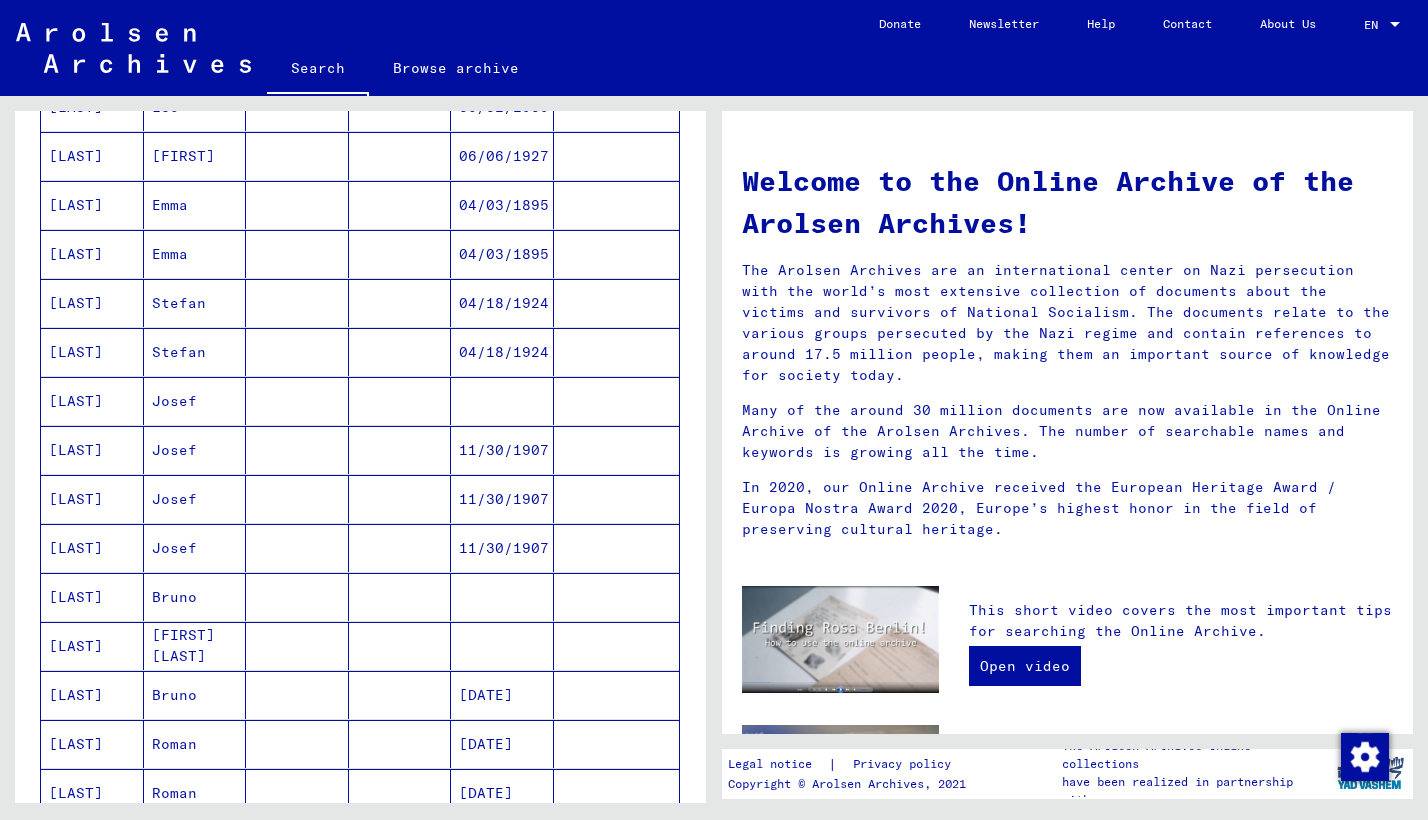 click on "[LAST]" at bounding box center [92, 597] 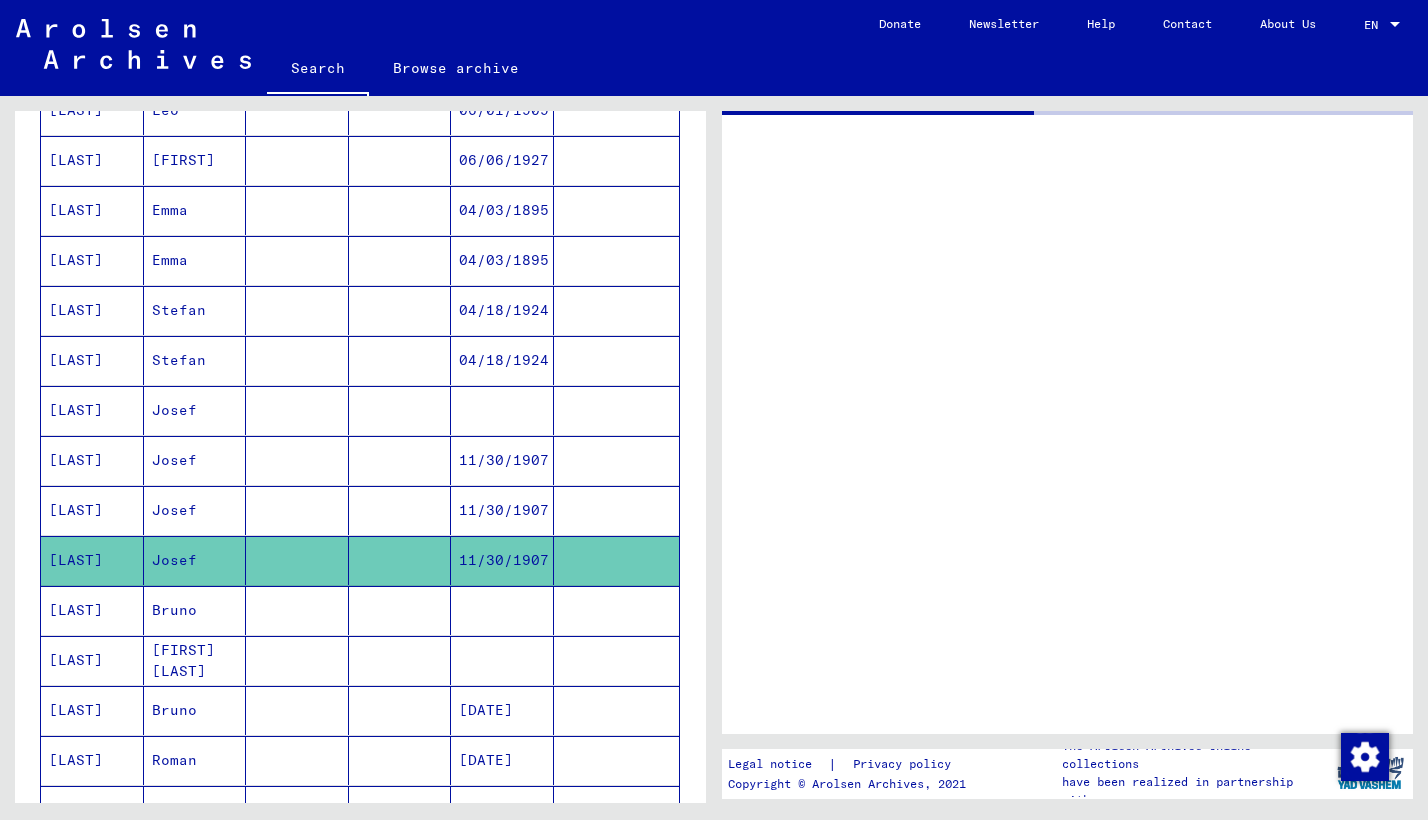 scroll, scrollTop: 471, scrollLeft: 0, axis: vertical 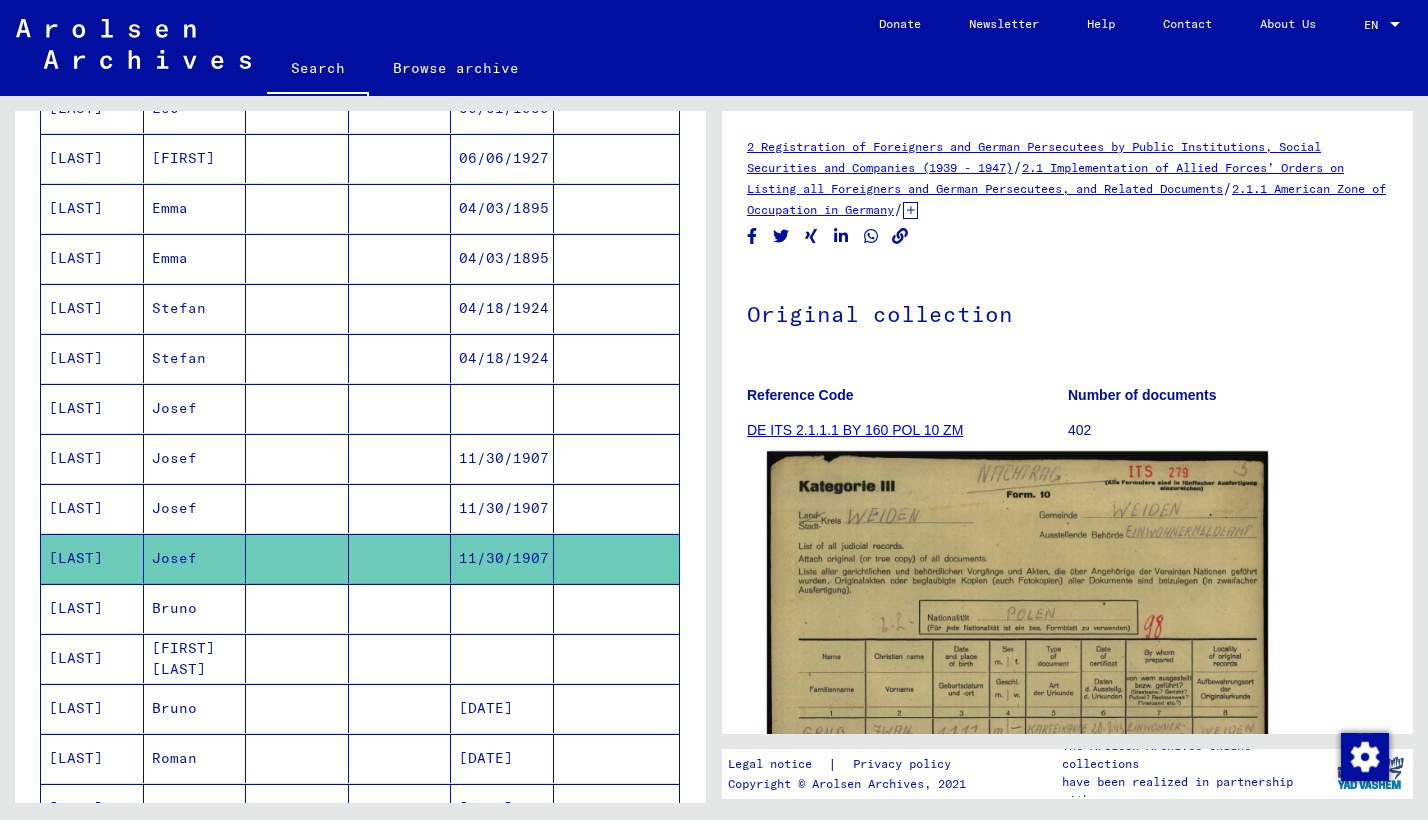 click 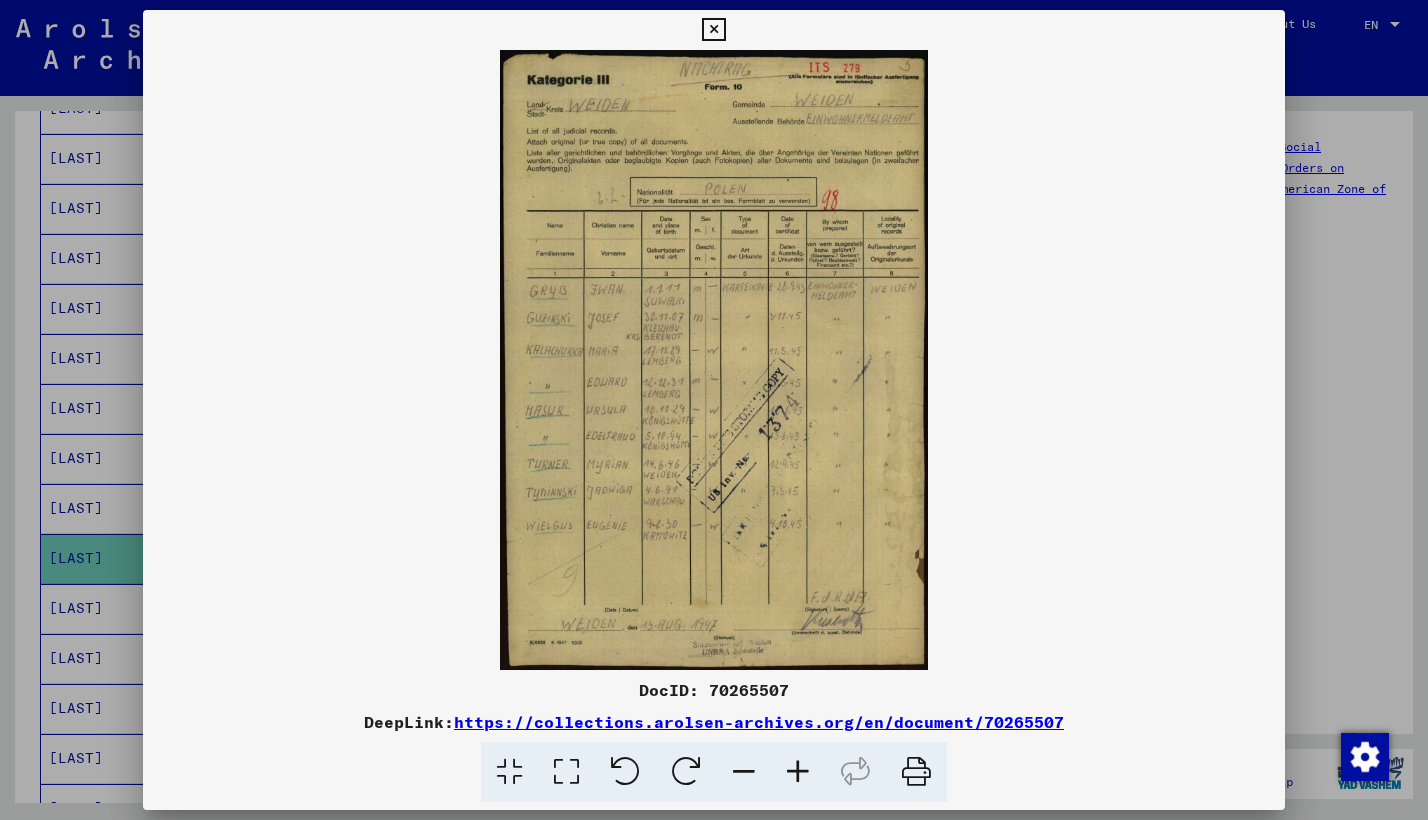 click at bounding box center (713, 30) 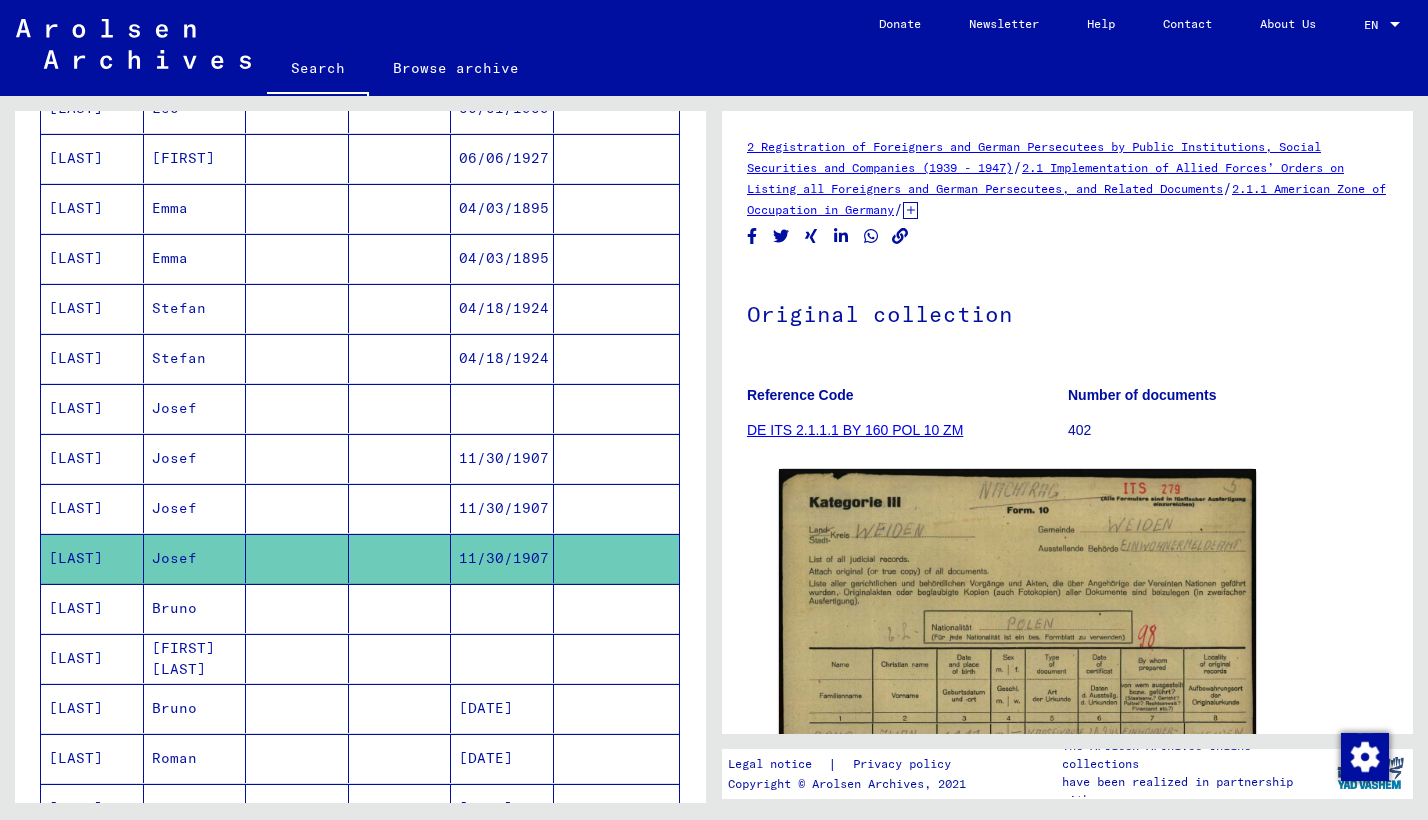 click on "[LAST]" at bounding box center (92, 458) 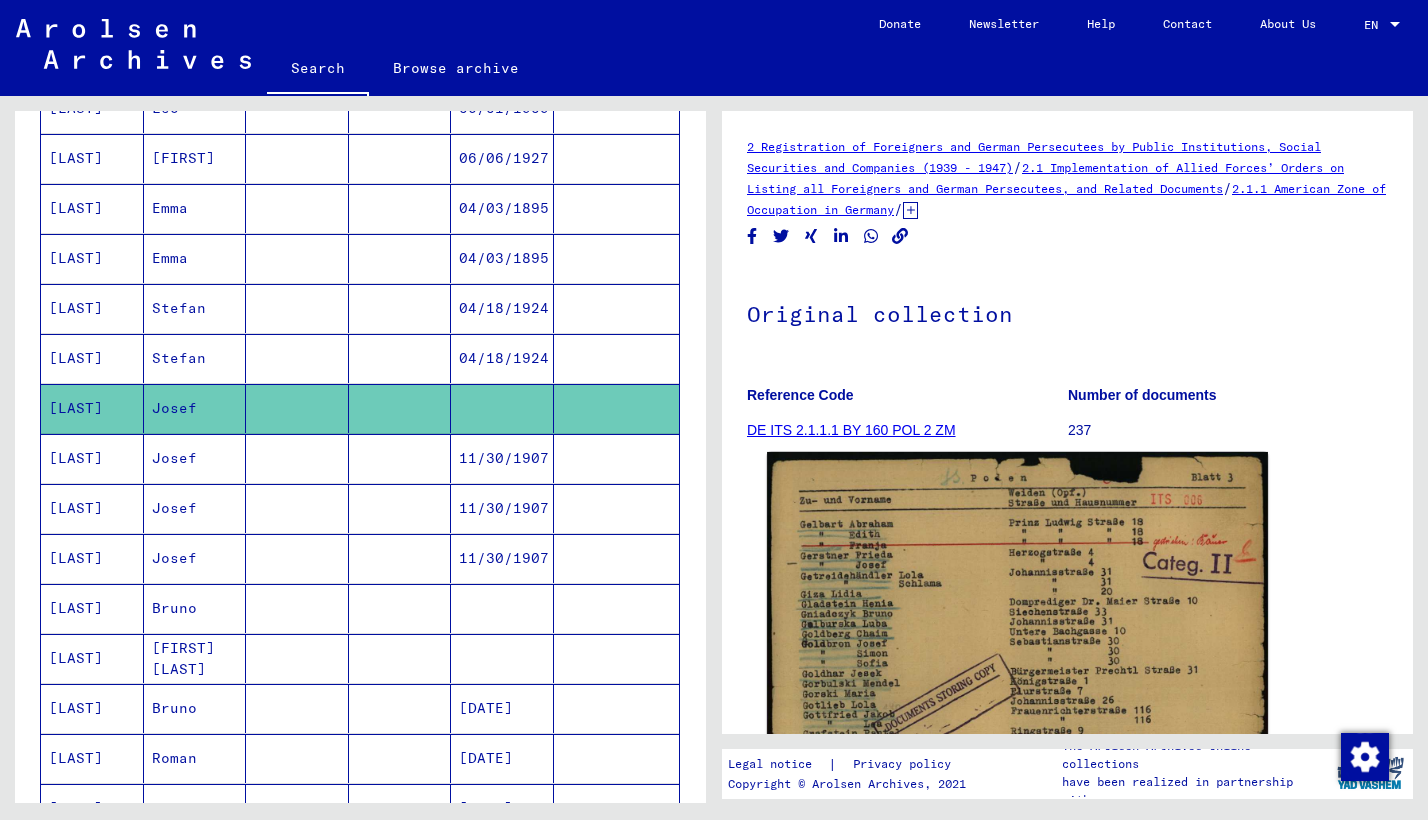 click 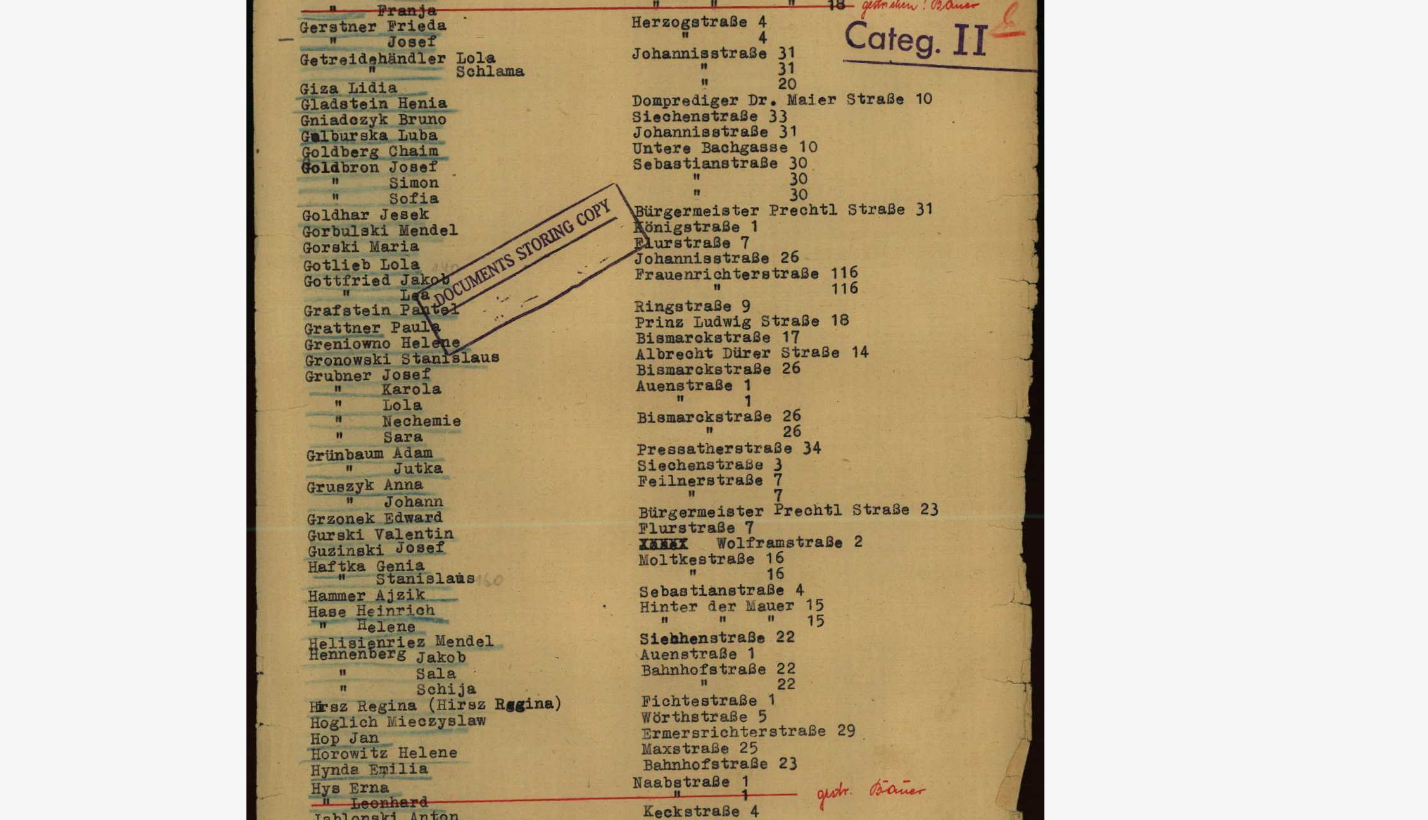 drag, startPoint x: 901, startPoint y: 292, endPoint x: 907, endPoint y: 441, distance: 149.12076 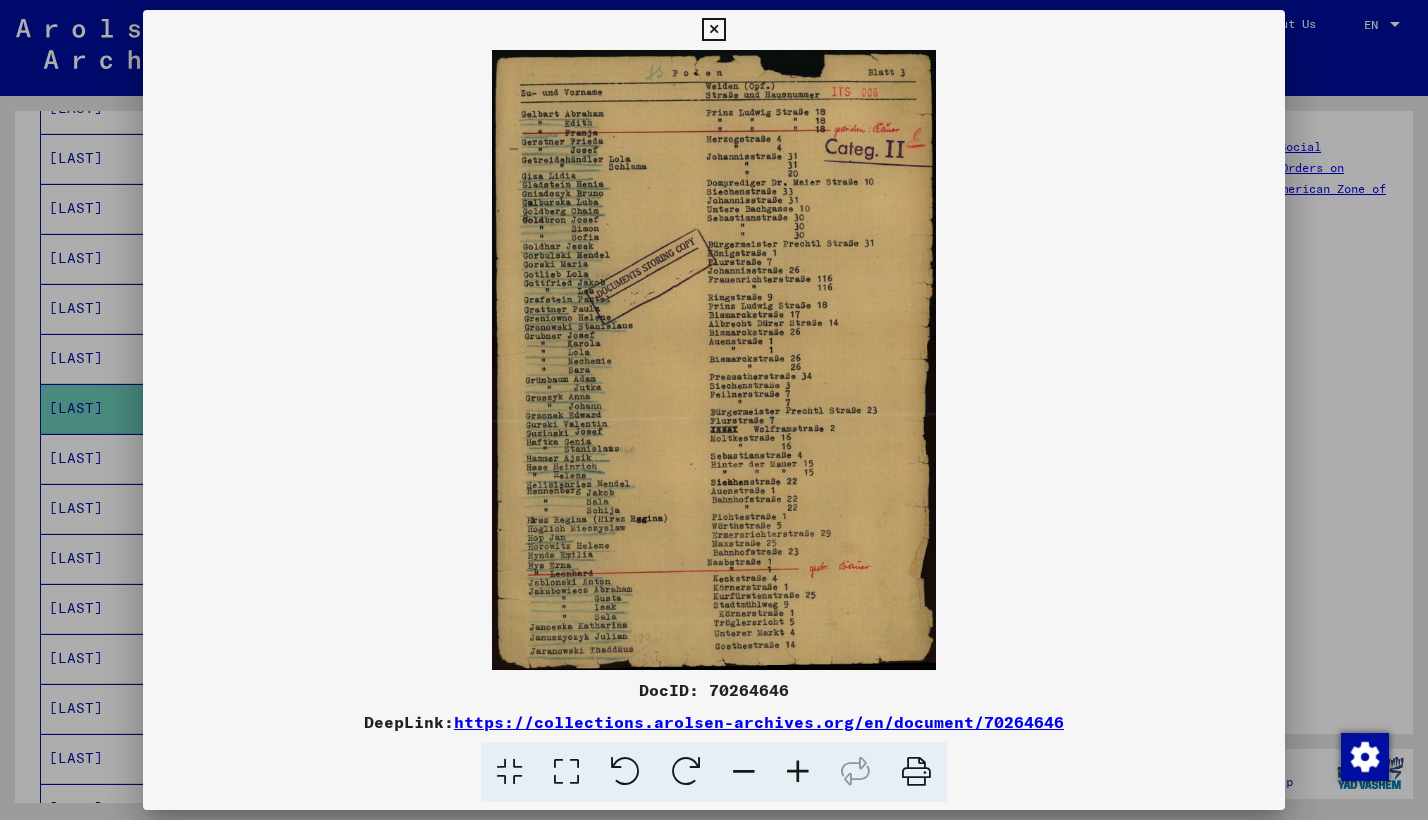 click at bounding box center (713, 30) 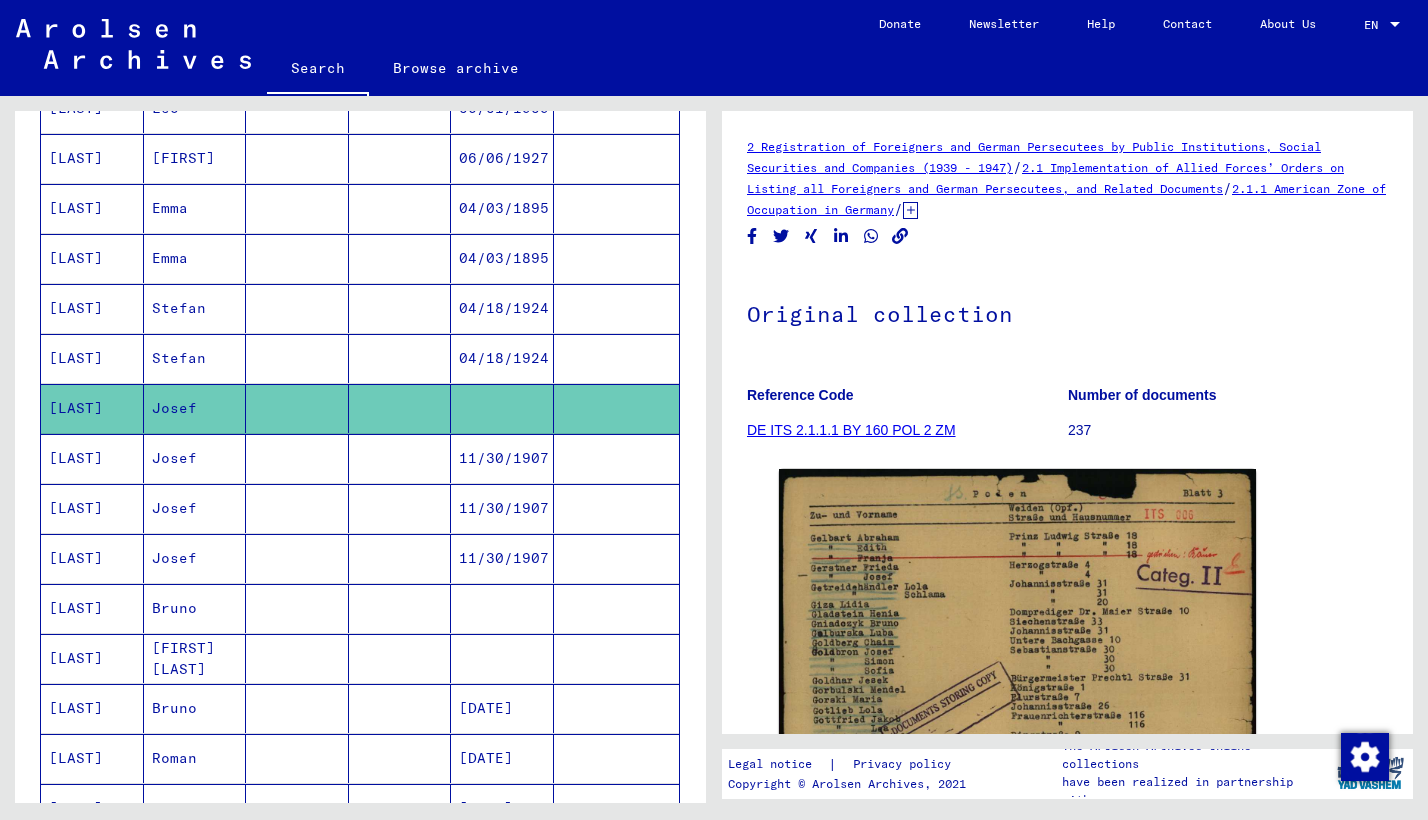click on "[LAST]" at bounding box center [92, 508] 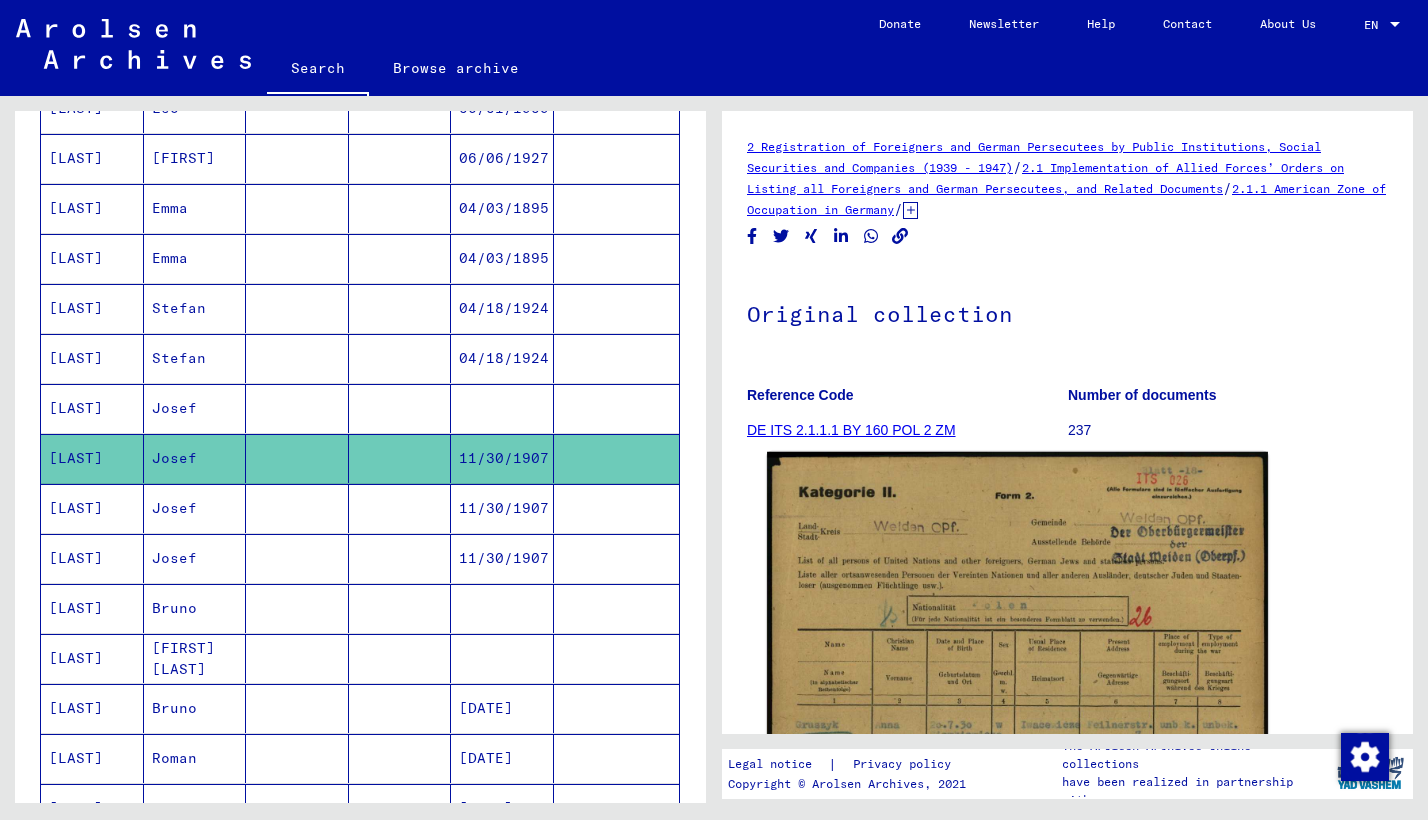 click 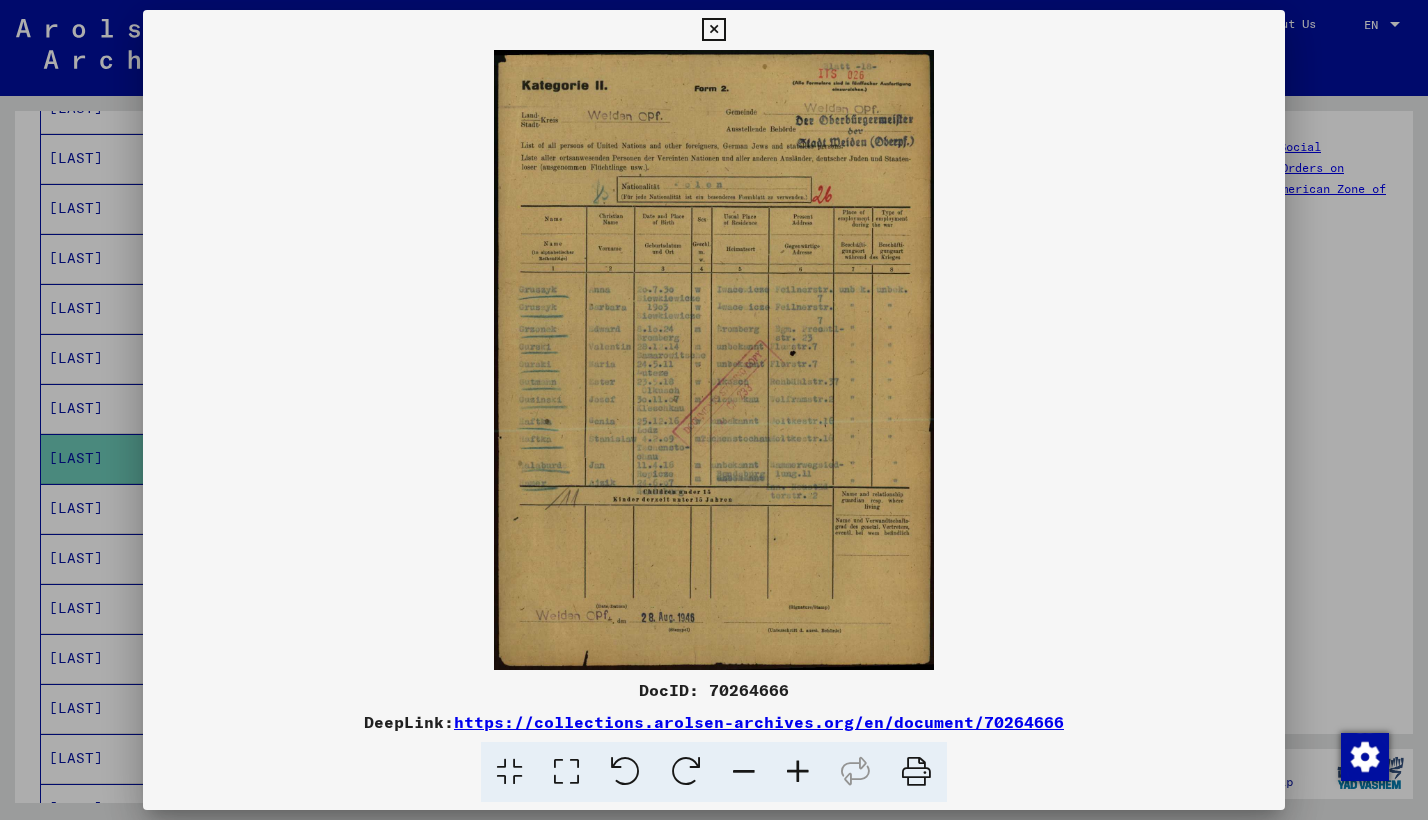 click at bounding box center [713, 30] 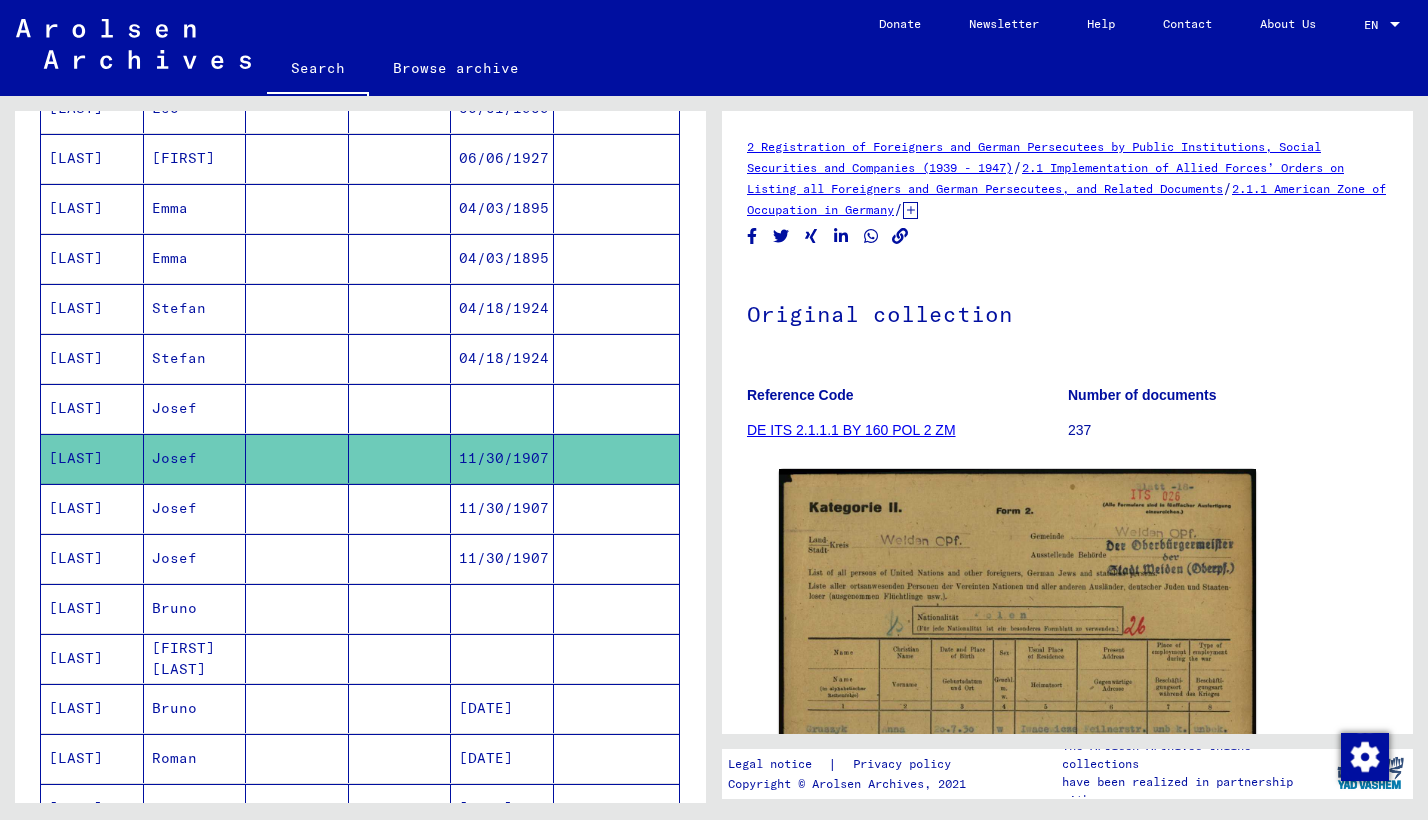 click on "[LAST]" at bounding box center [92, 558] 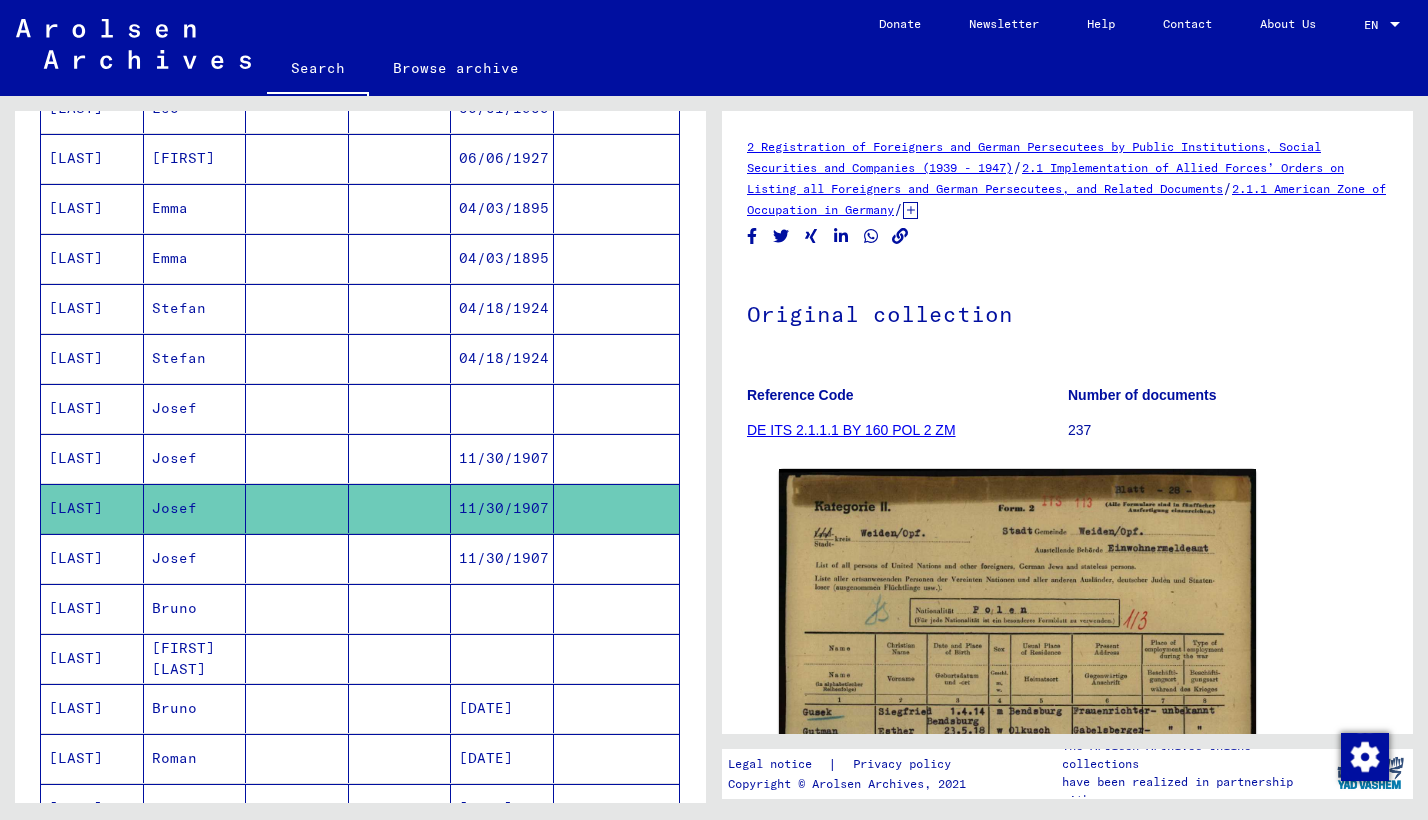 click on "[LAST]" at bounding box center (92, 608) 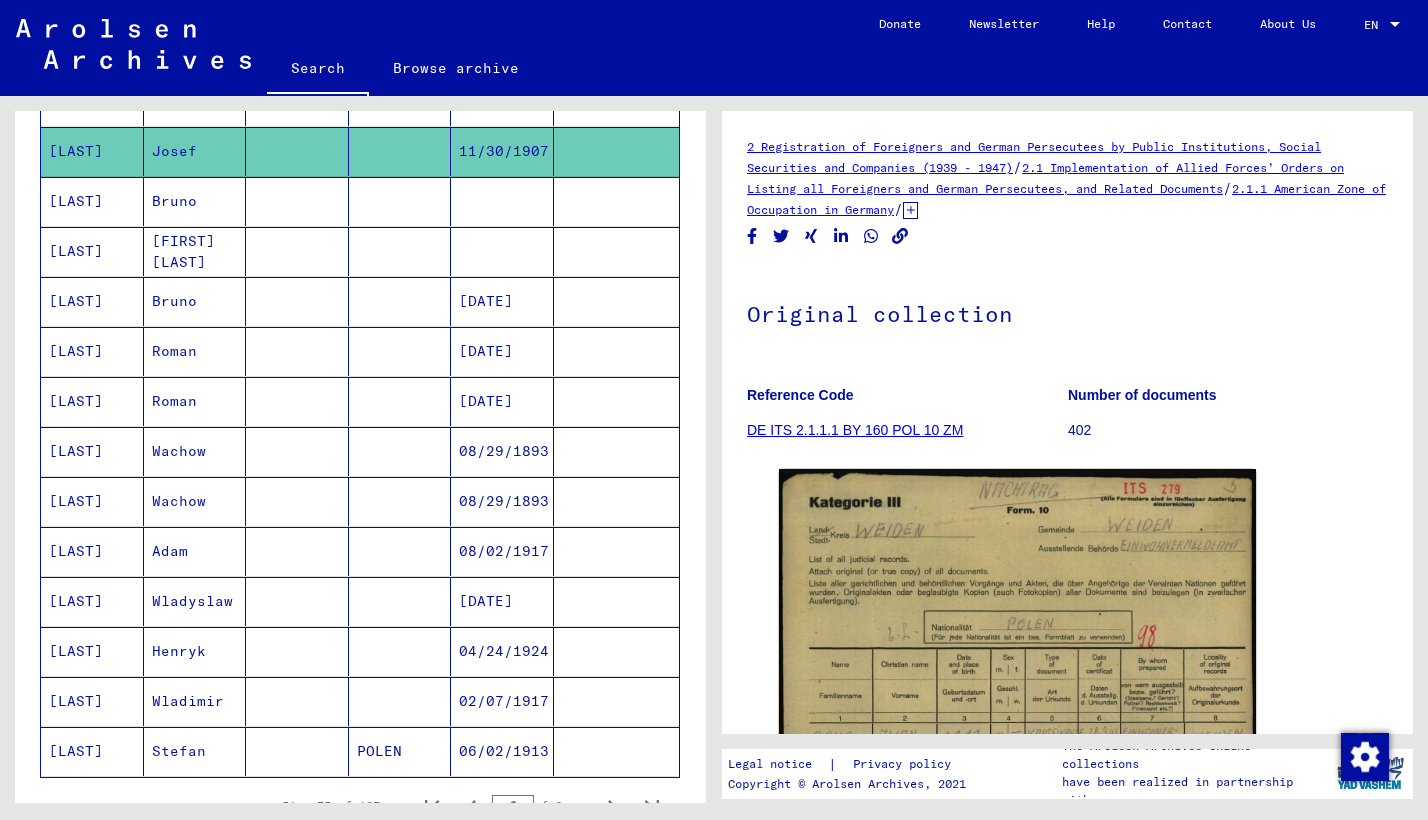 scroll, scrollTop: 882, scrollLeft: 0, axis: vertical 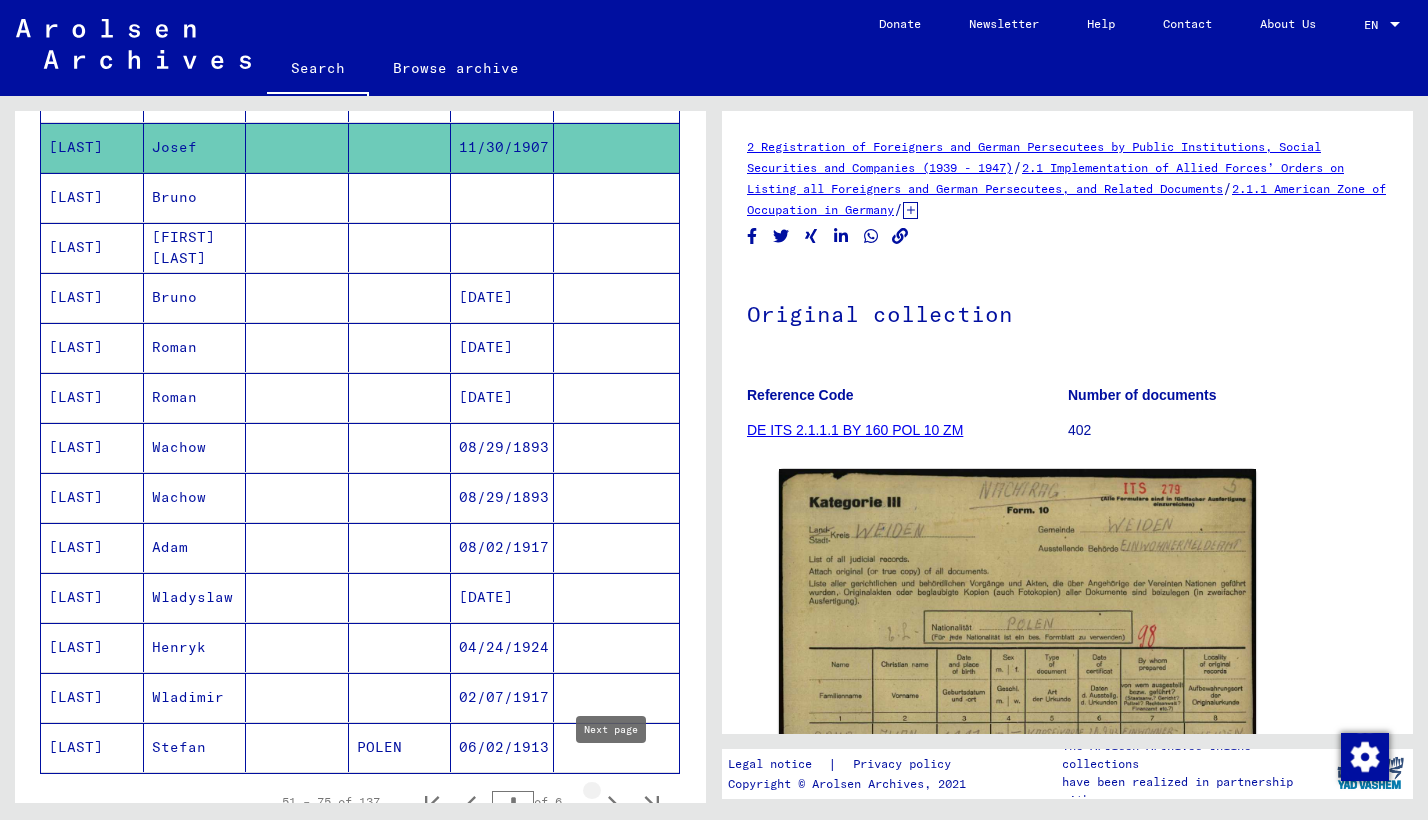 click 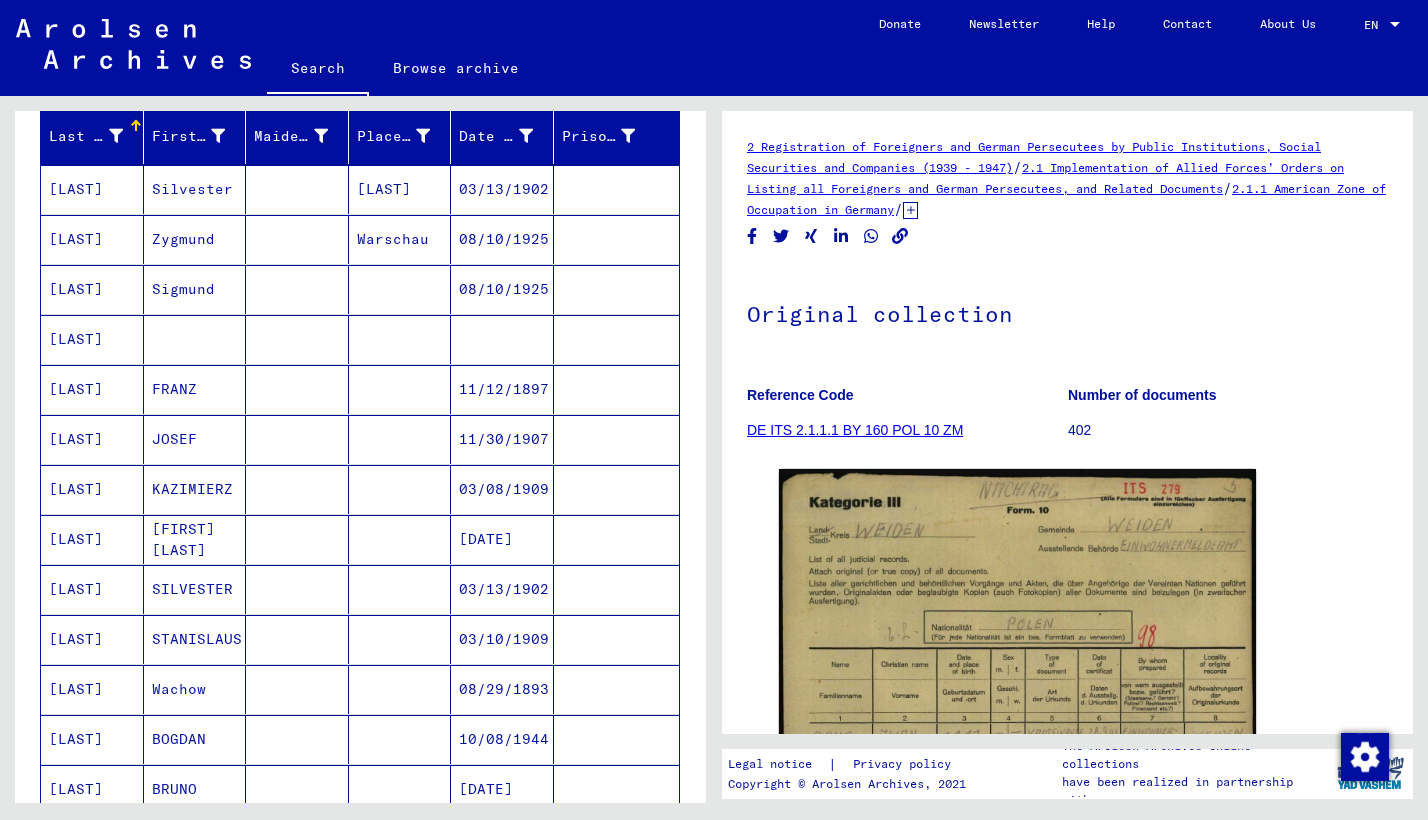 scroll, scrollTop: 242, scrollLeft: 0, axis: vertical 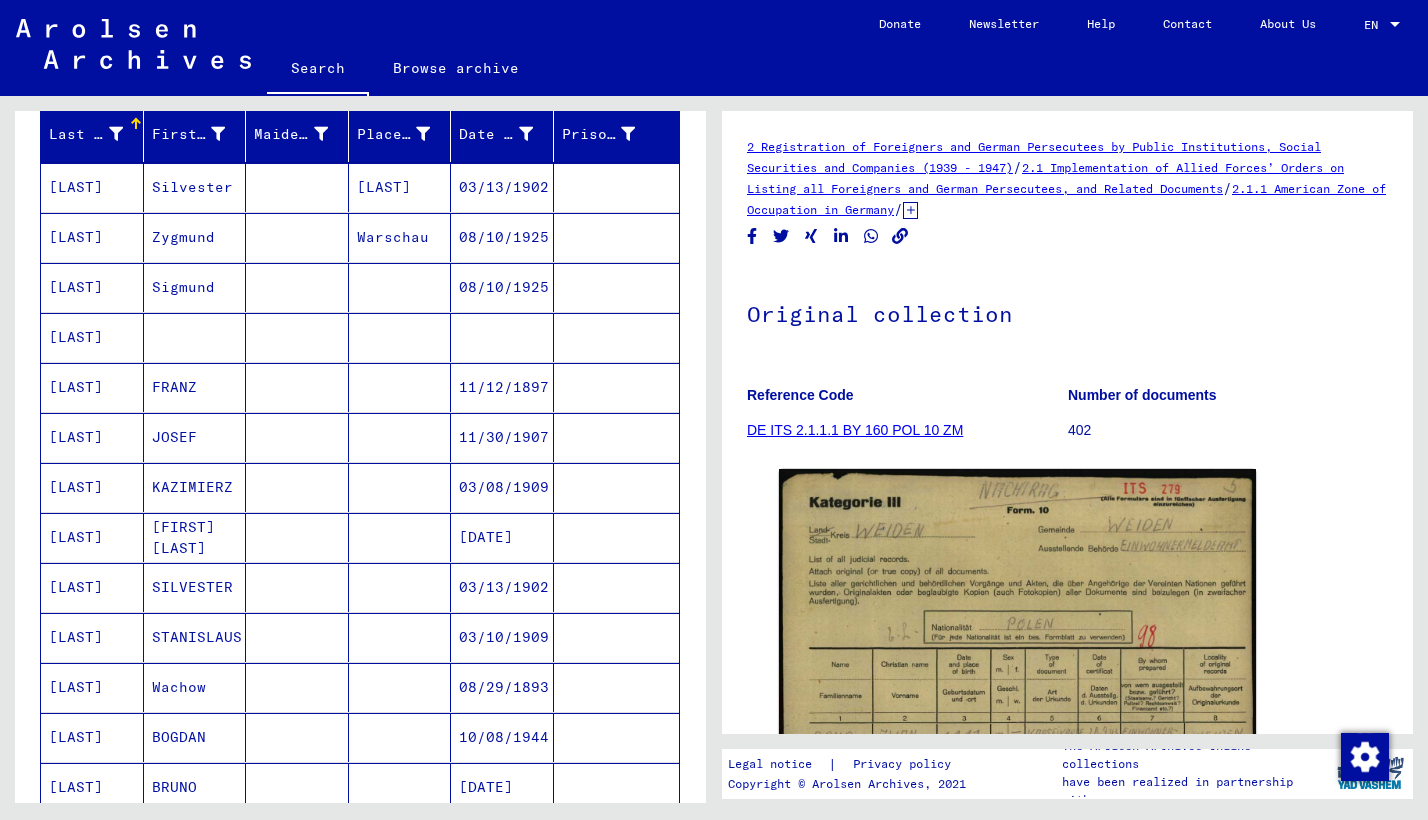 click on "JOSEF" at bounding box center (195, 487) 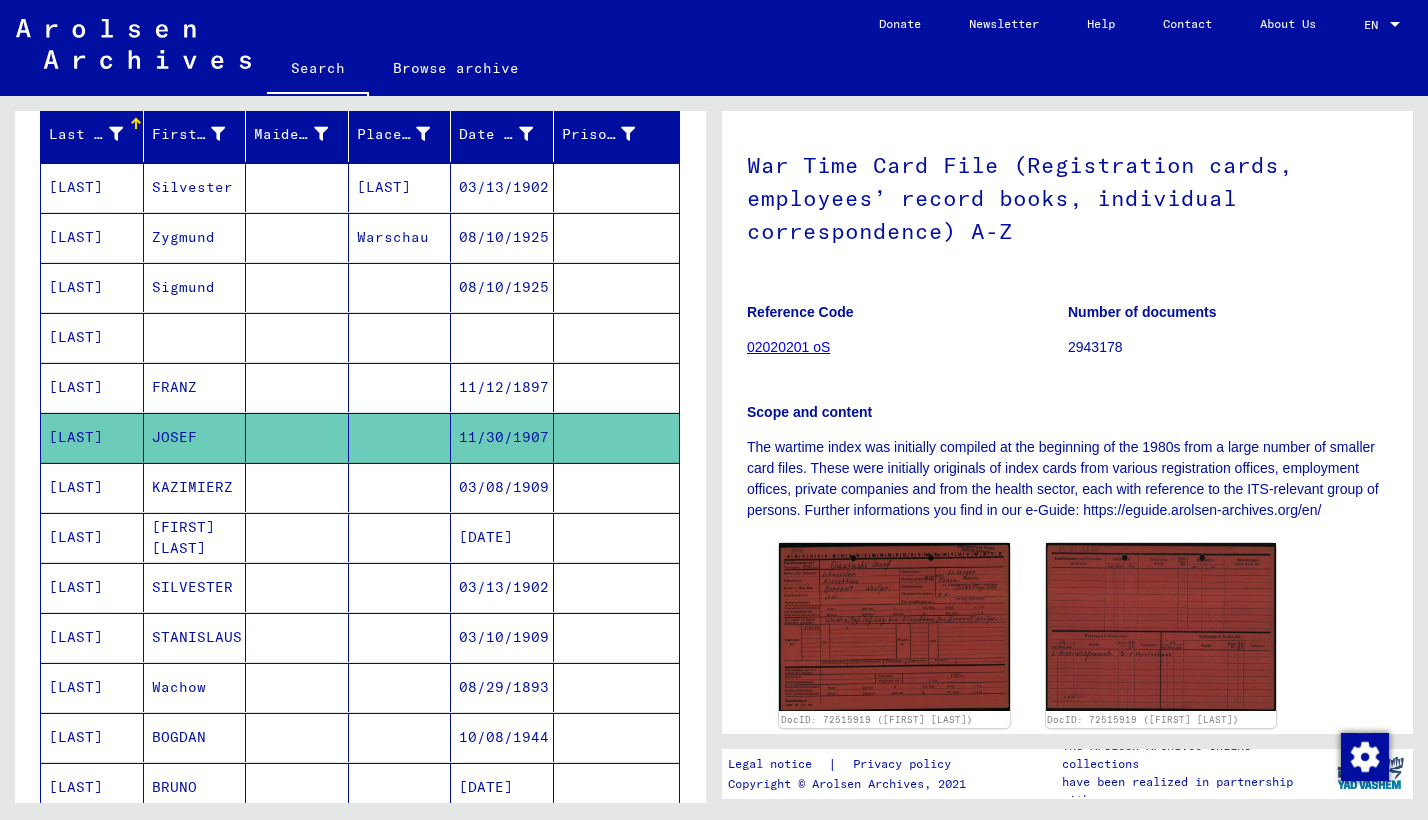 scroll, scrollTop: 256, scrollLeft: 0, axis: vertical 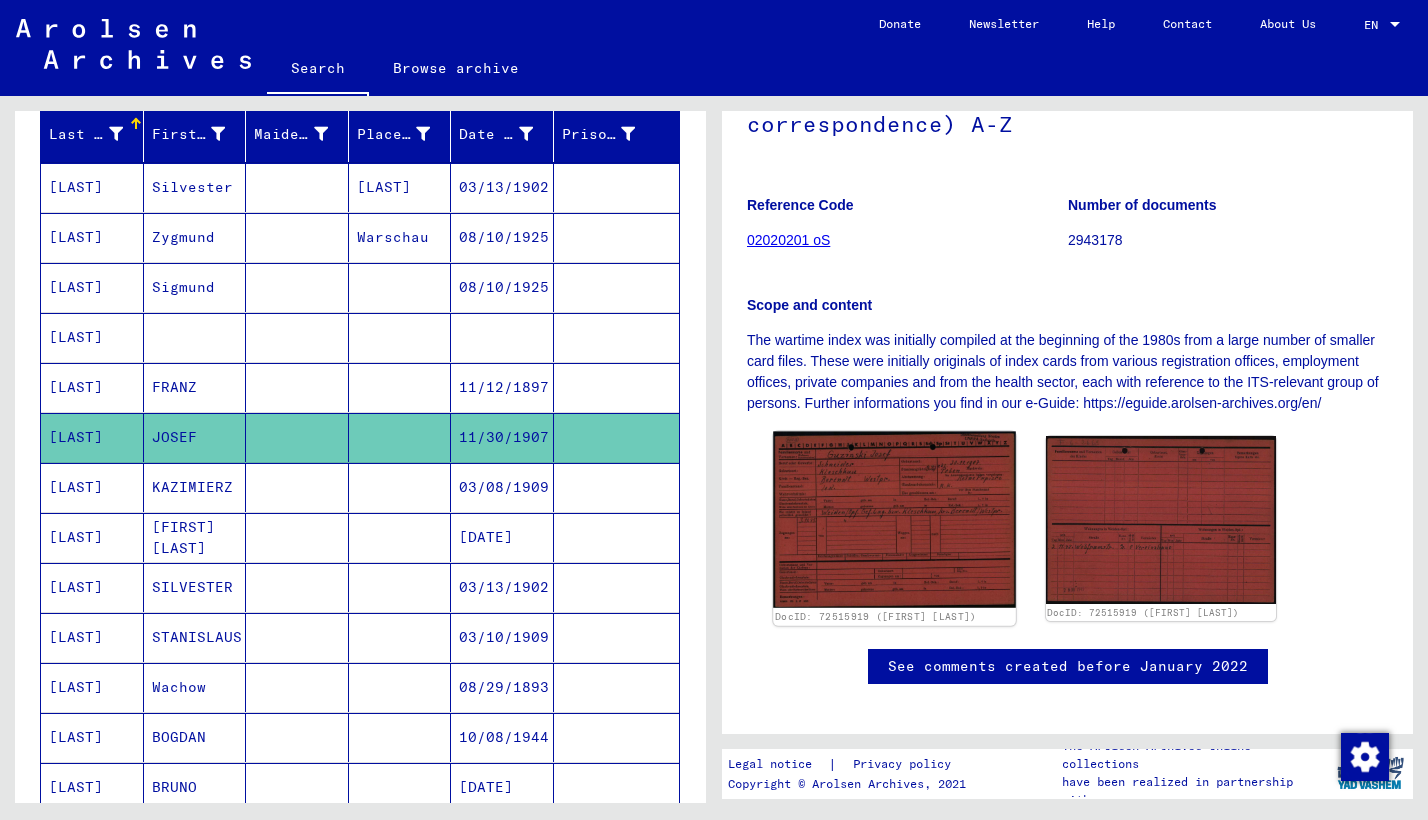 click 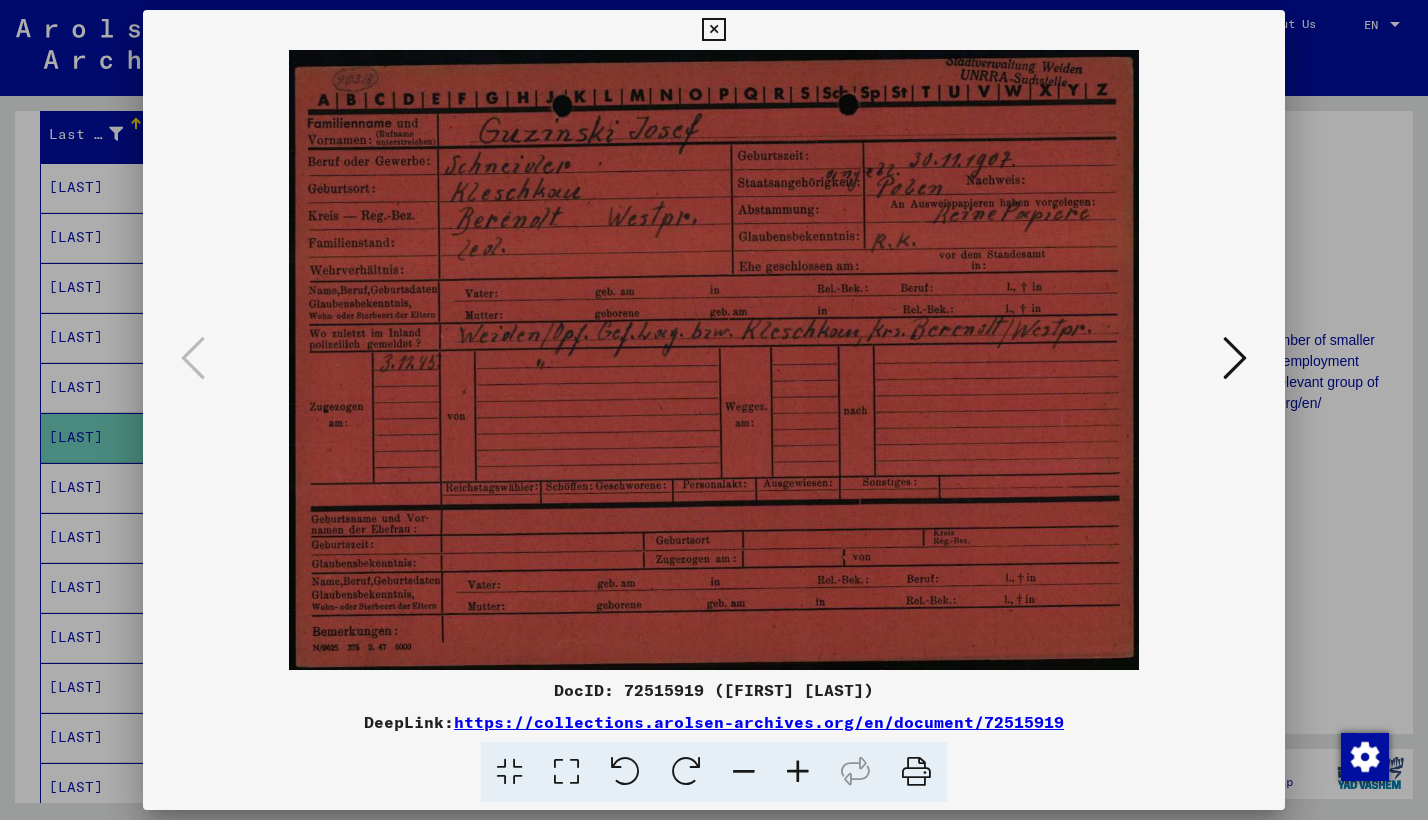 click at bounding box center [713, 30] 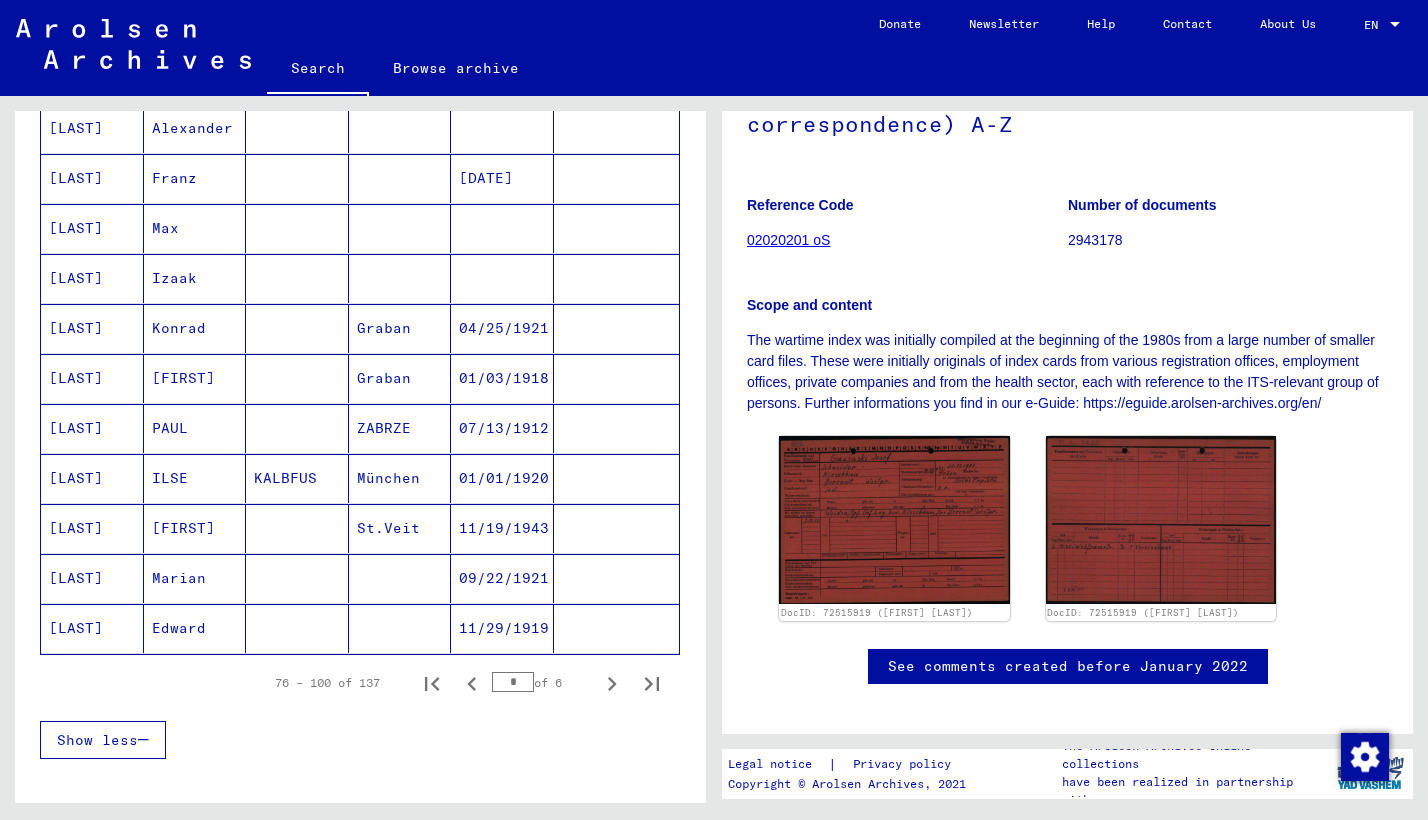 scroll, scrollTop: 1006, scrollLeft: 0, axis: vertical 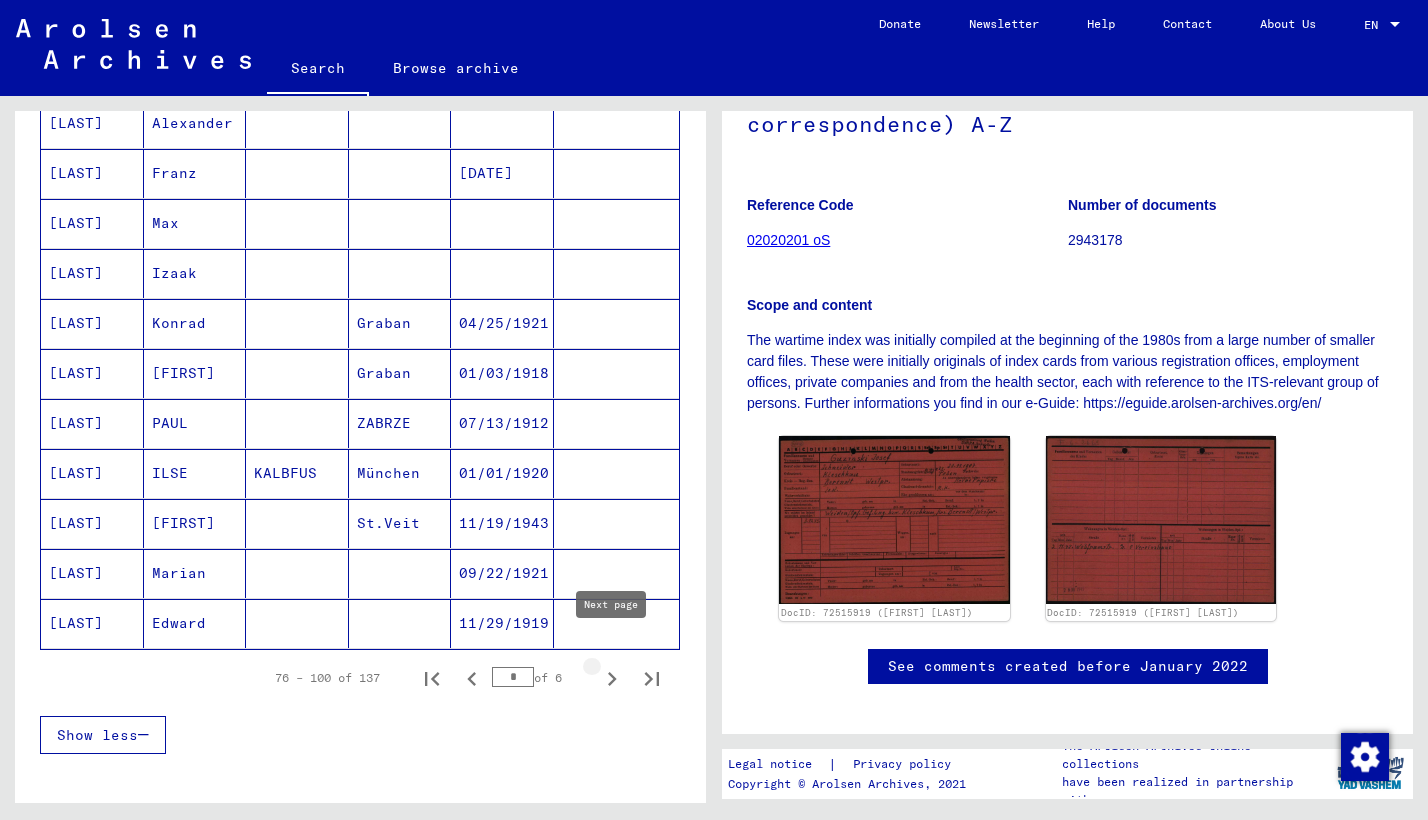 click 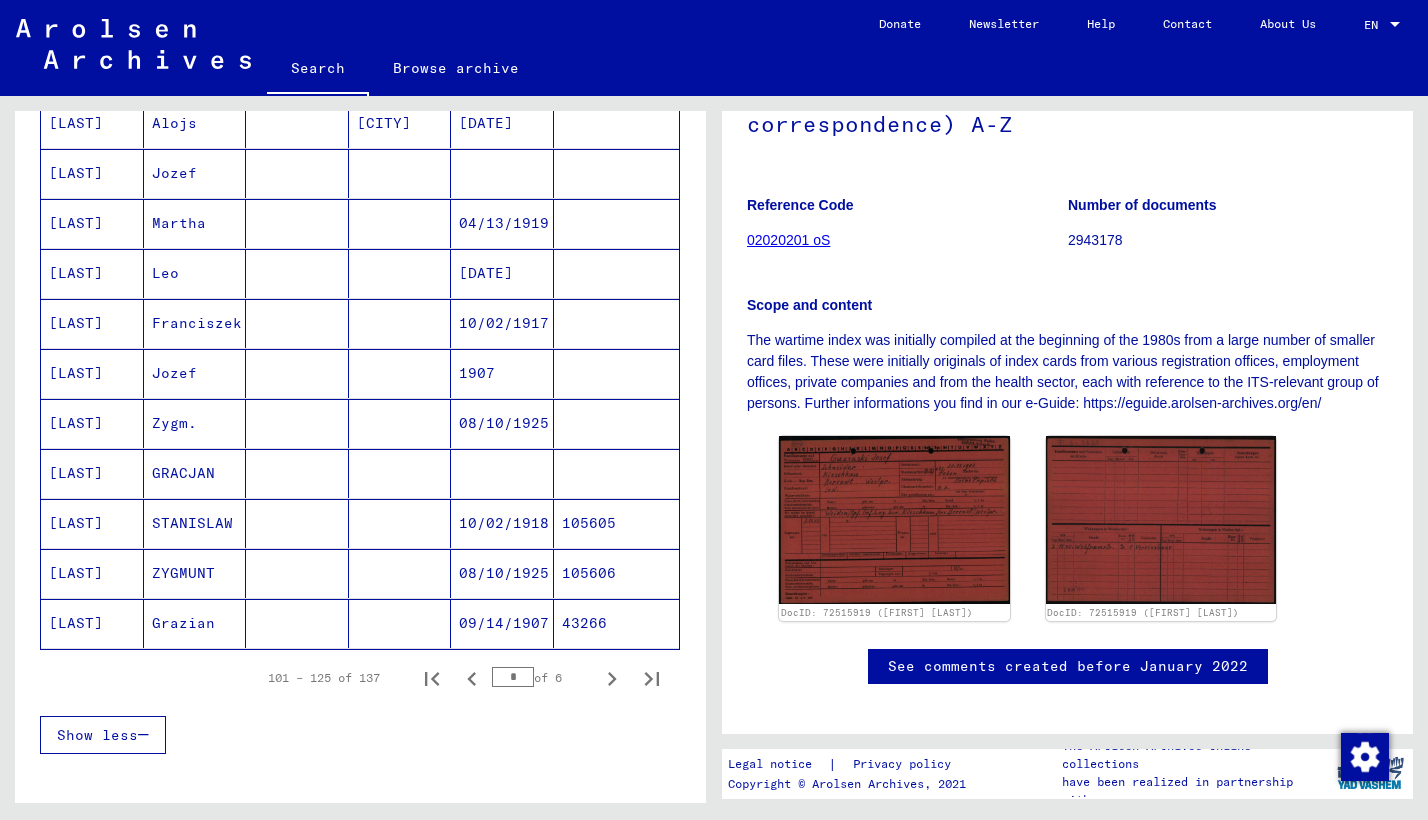 click on "Jozef" at bounding box center (195, 423) 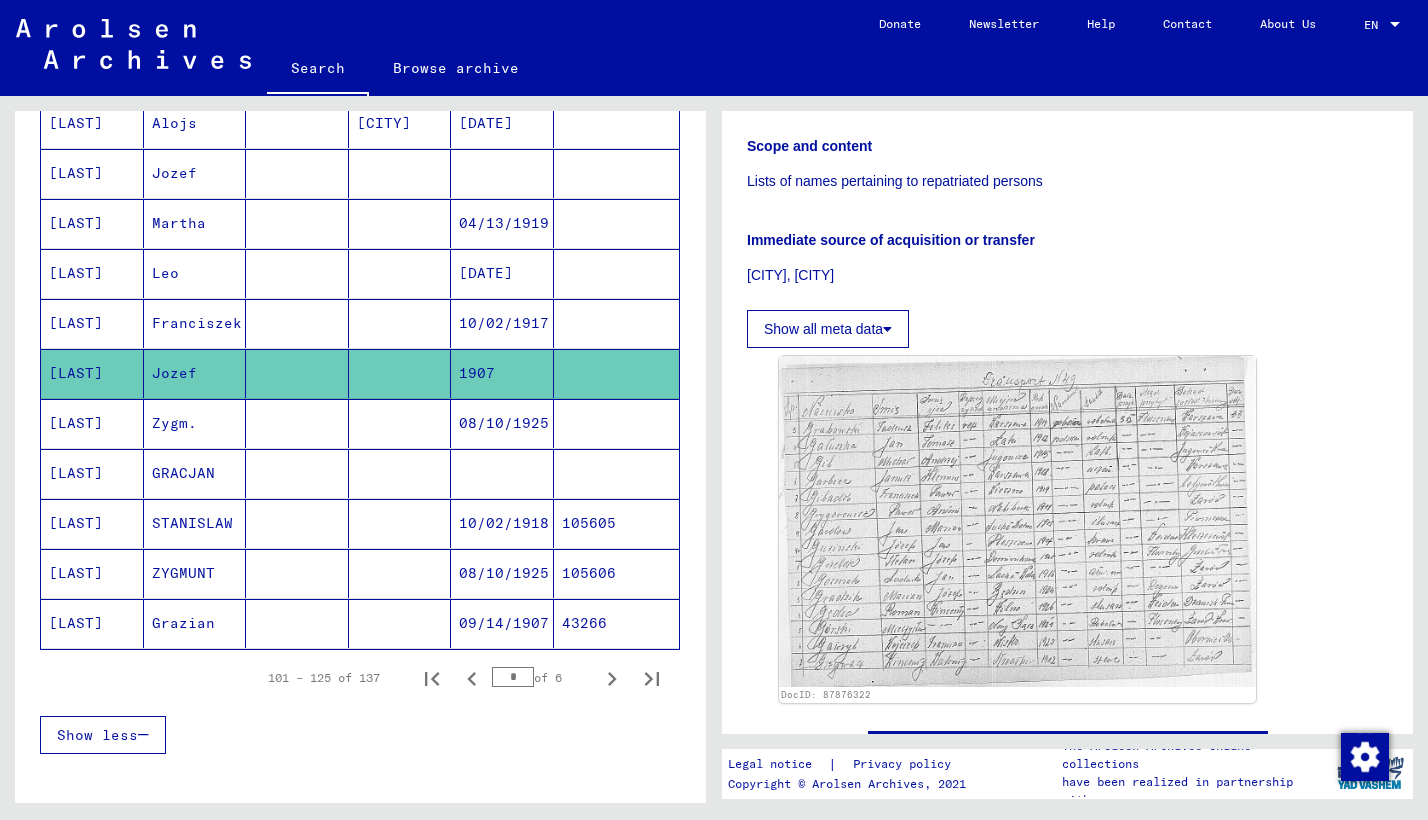 scroll, scrollTop: 399, scrollLeft: 0, axis: vertical 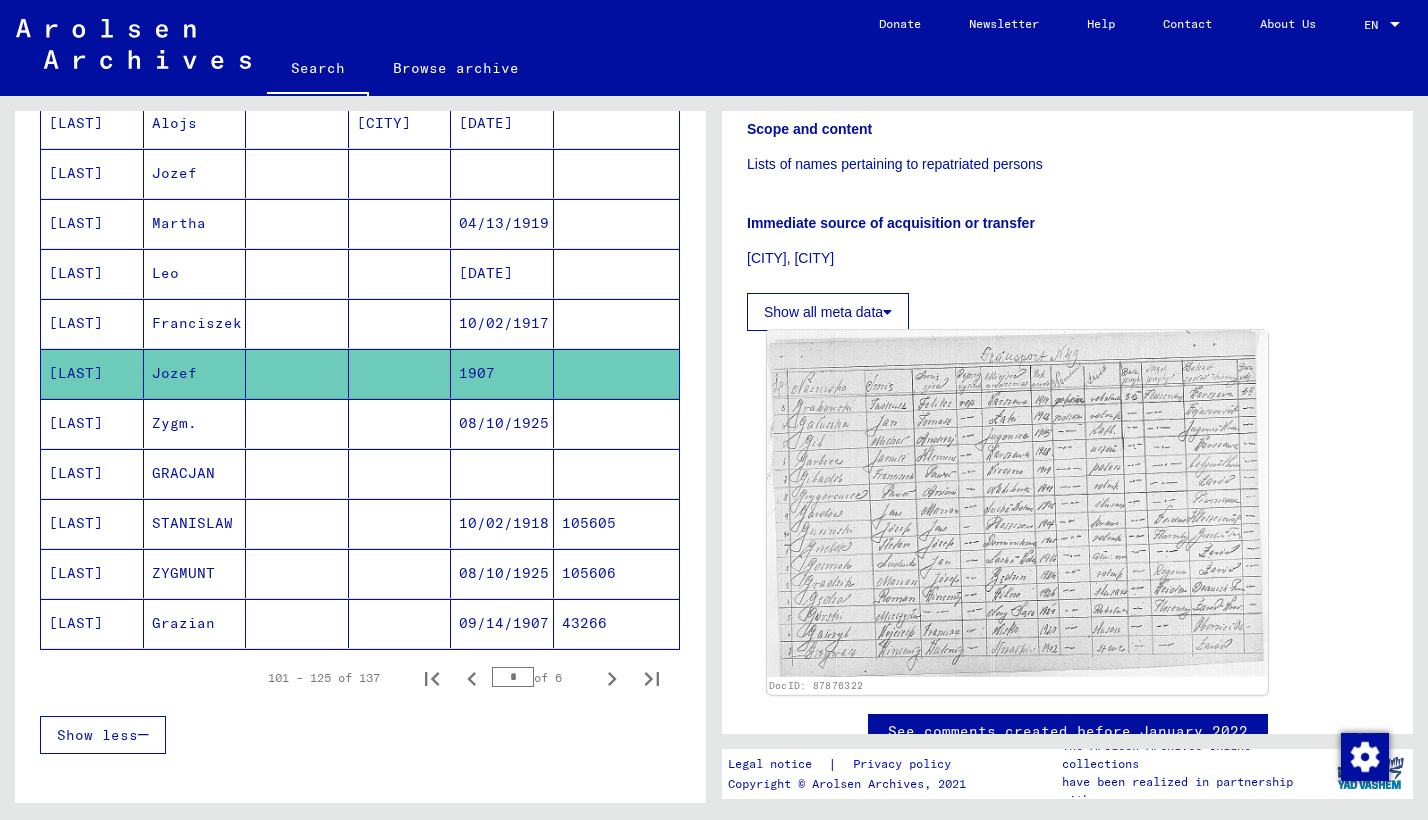 click 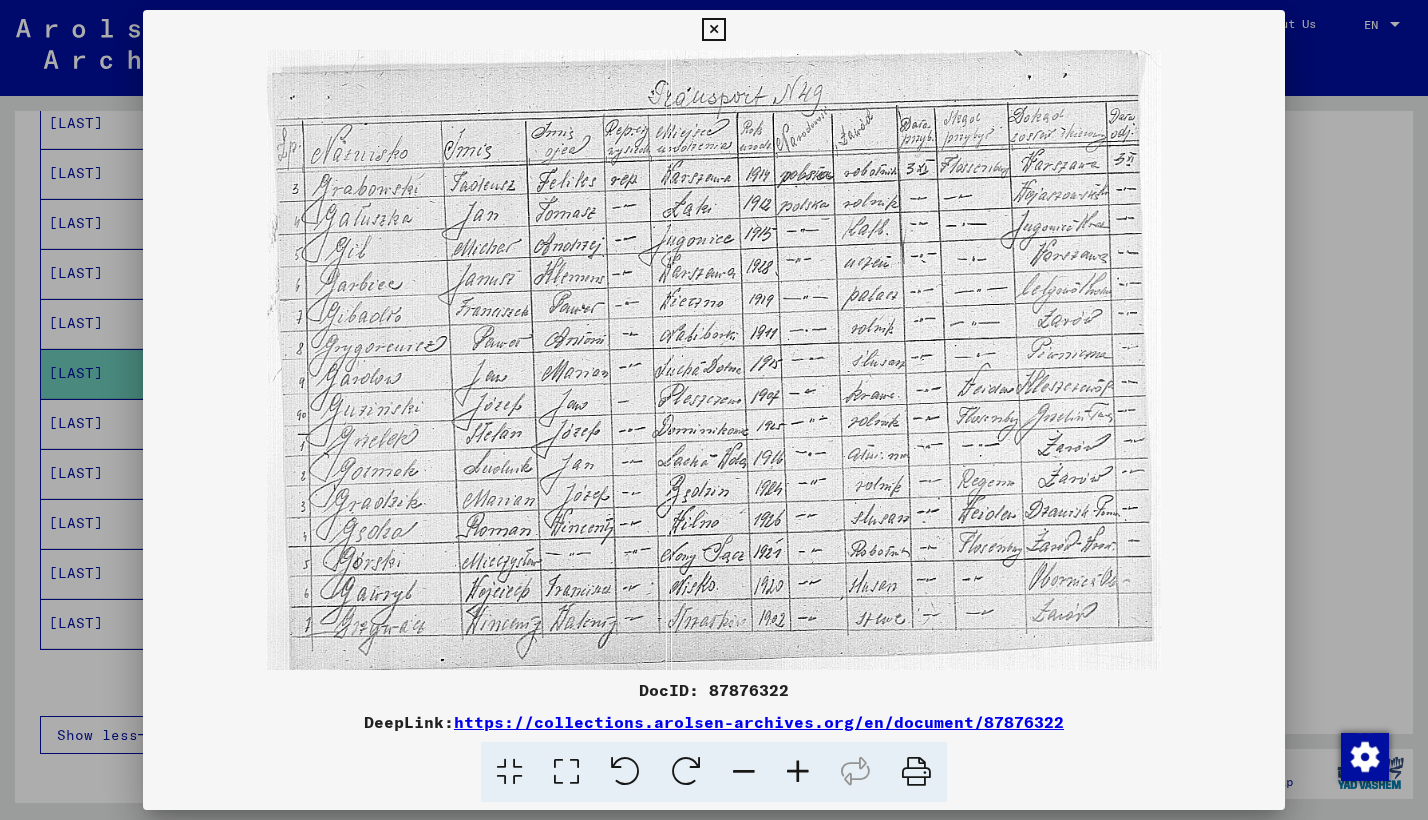 click at bounding box center [713, 30] 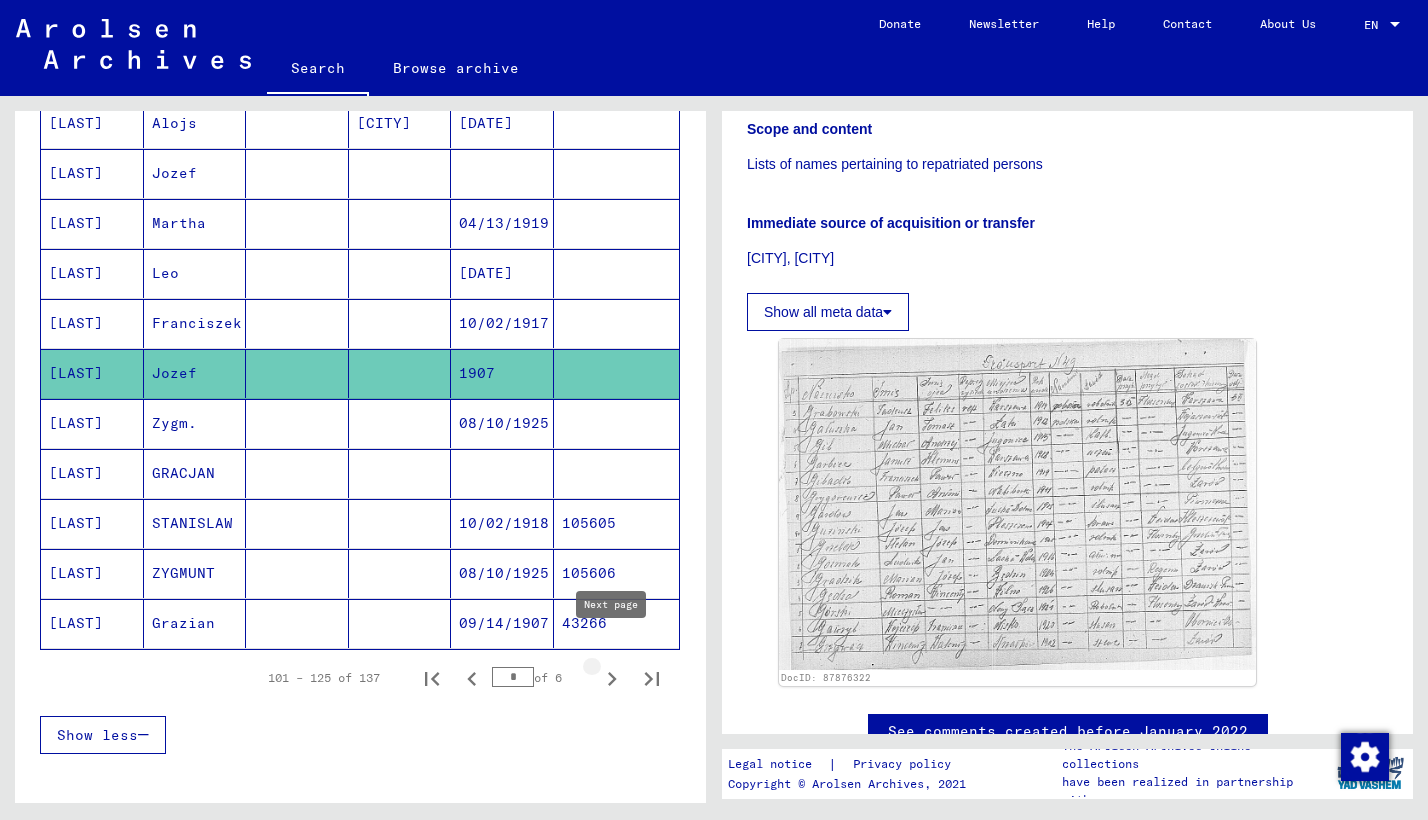 click 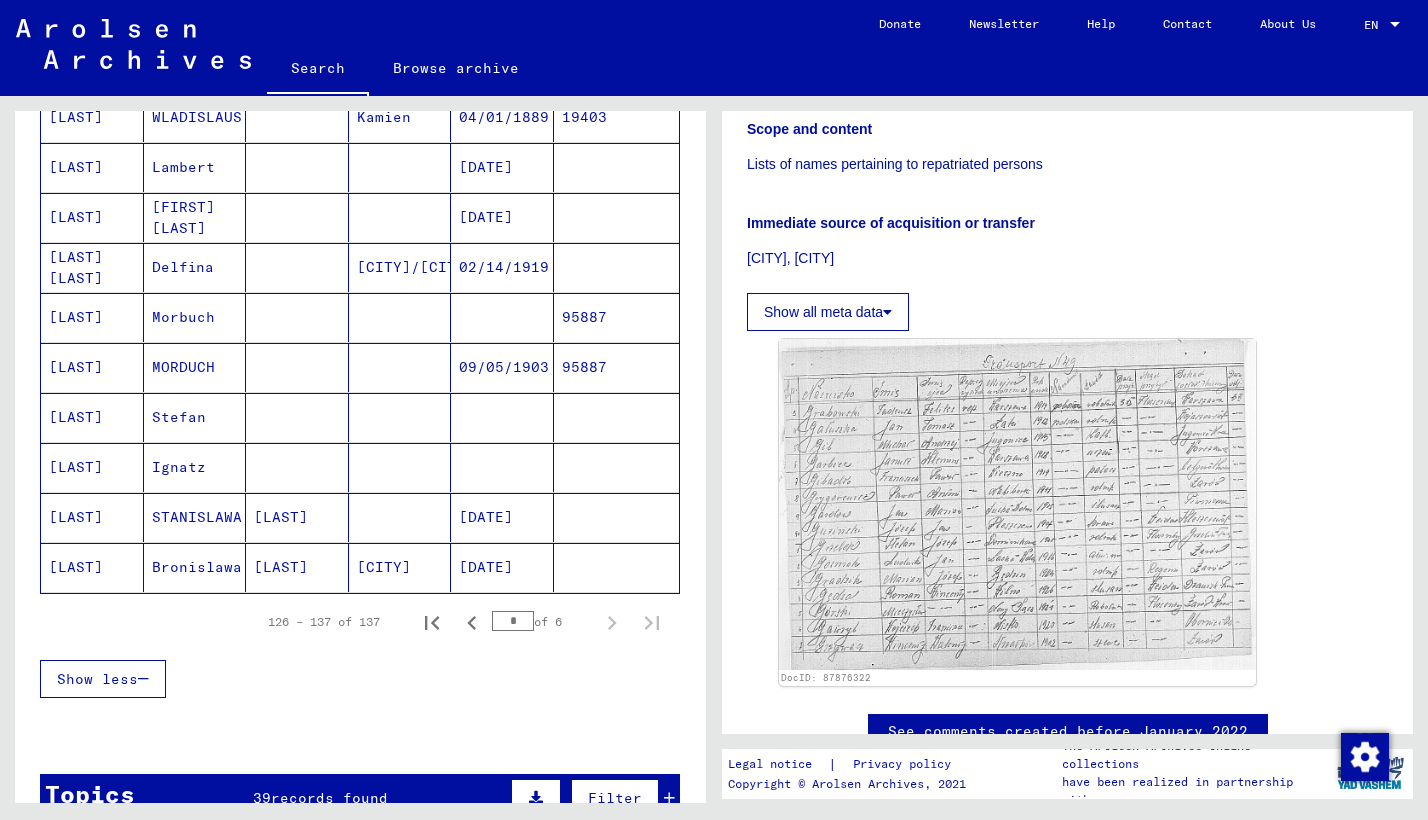 scroll, scrollTop: 441, scrollLeft: 0, axis: vertical 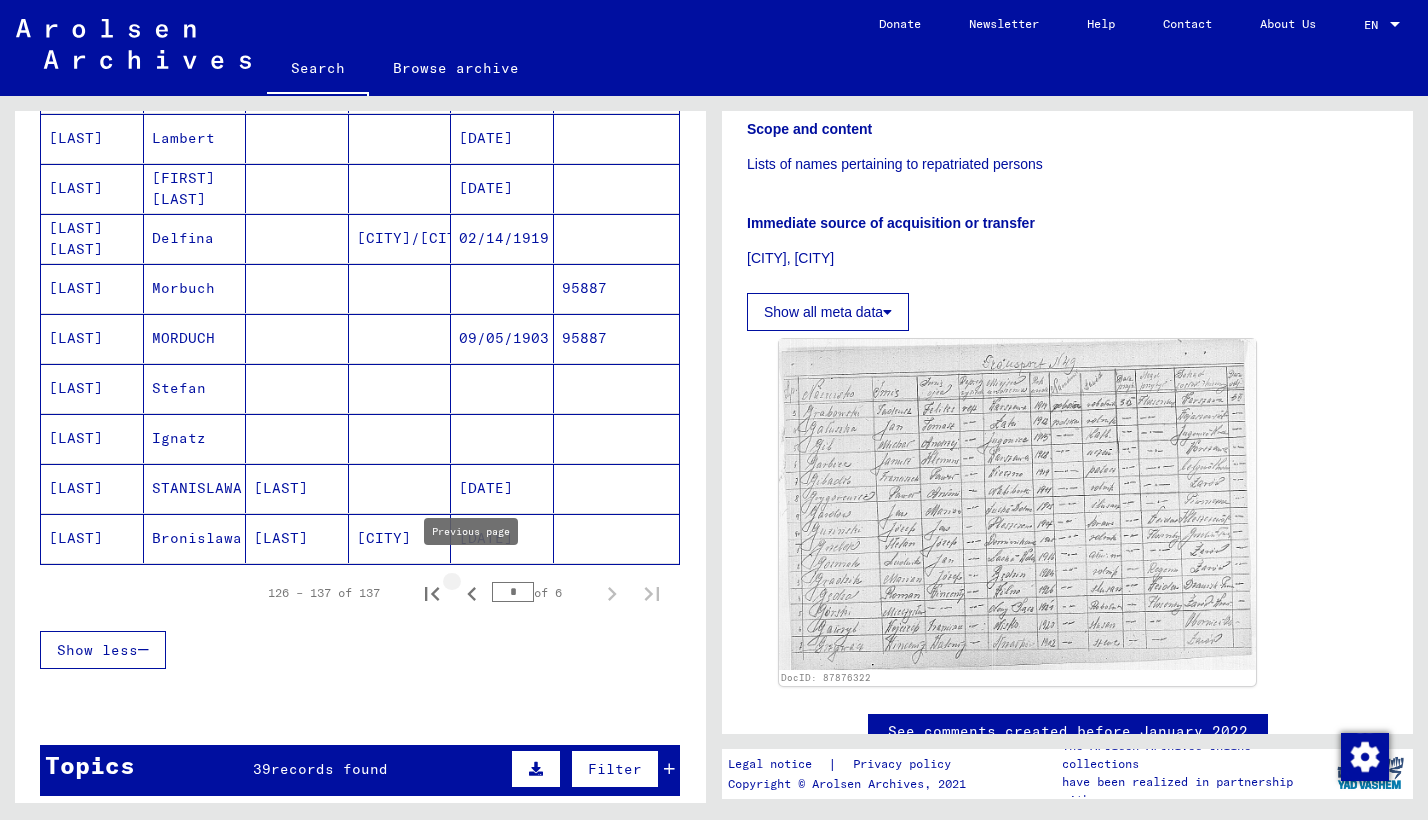 click 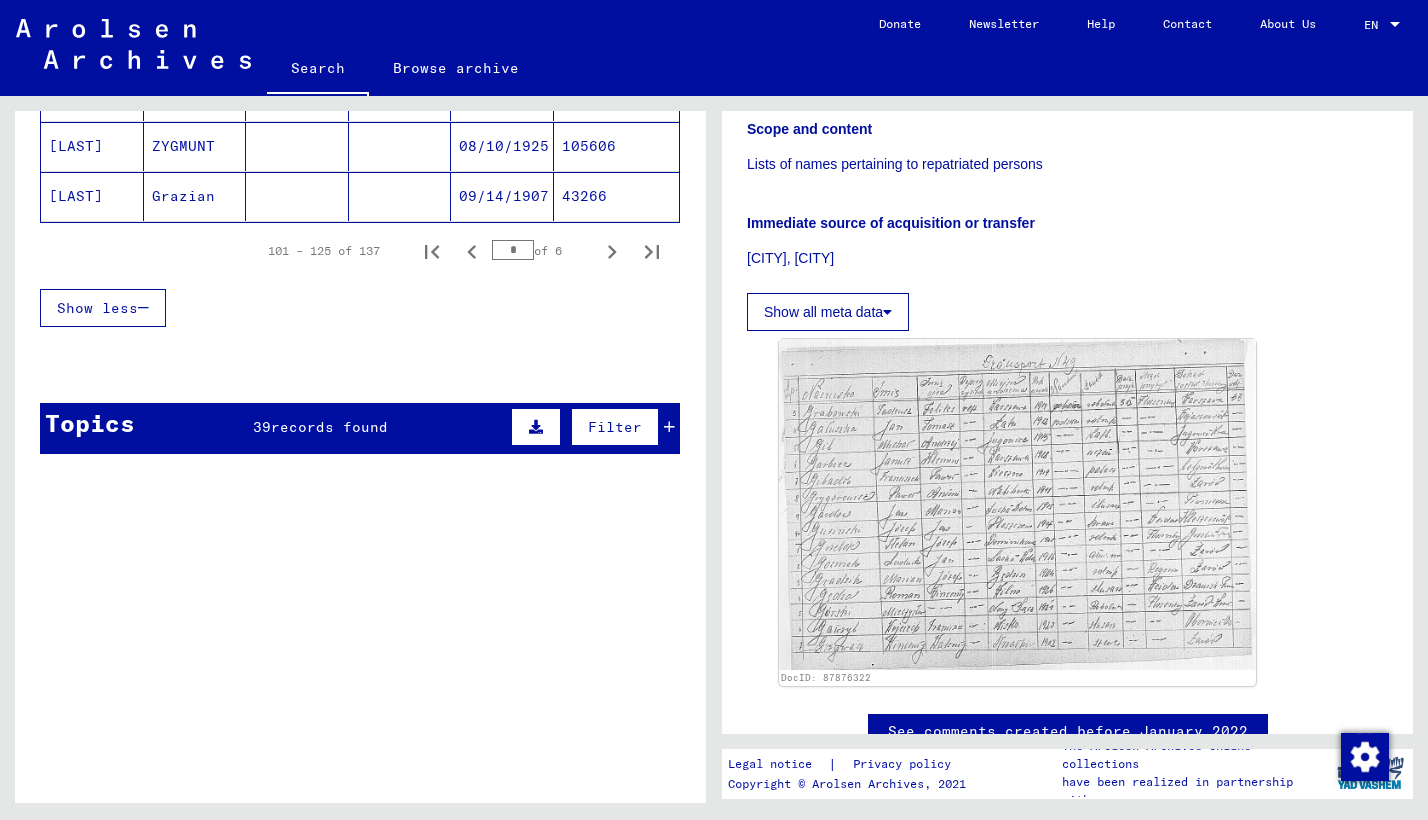 scroll, scrollTop: 1475, scrollLeft: 0, axis: vertical 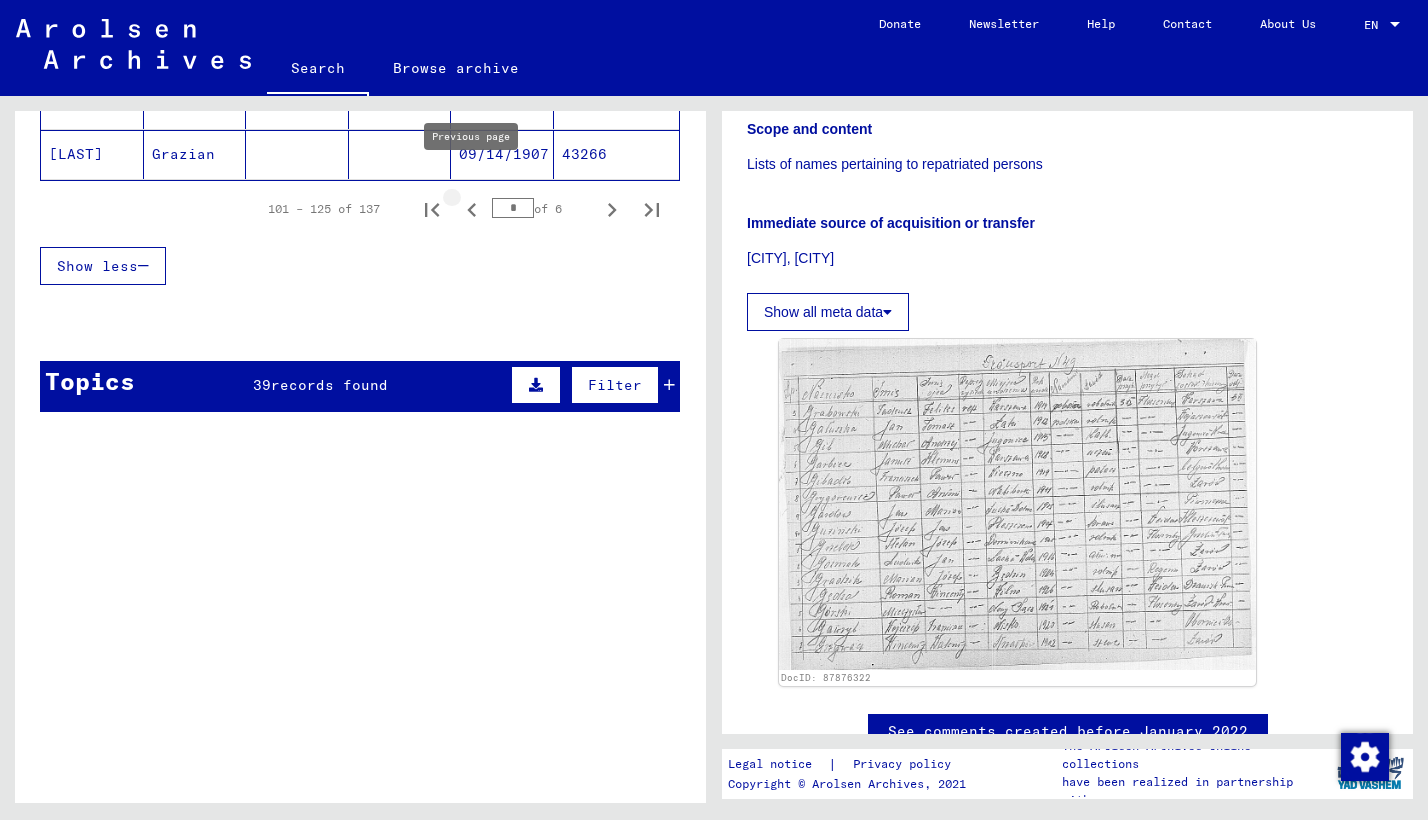 click 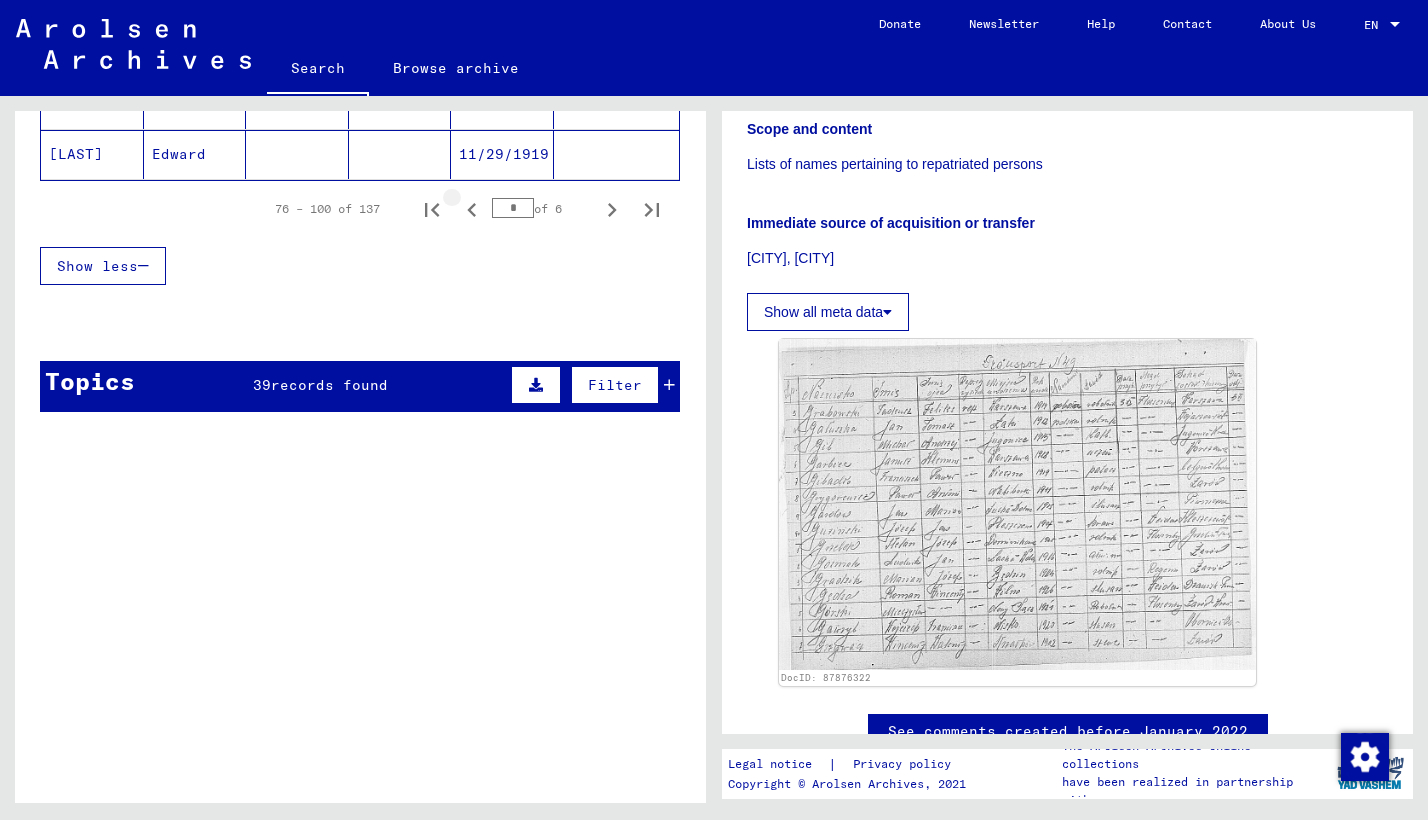 click 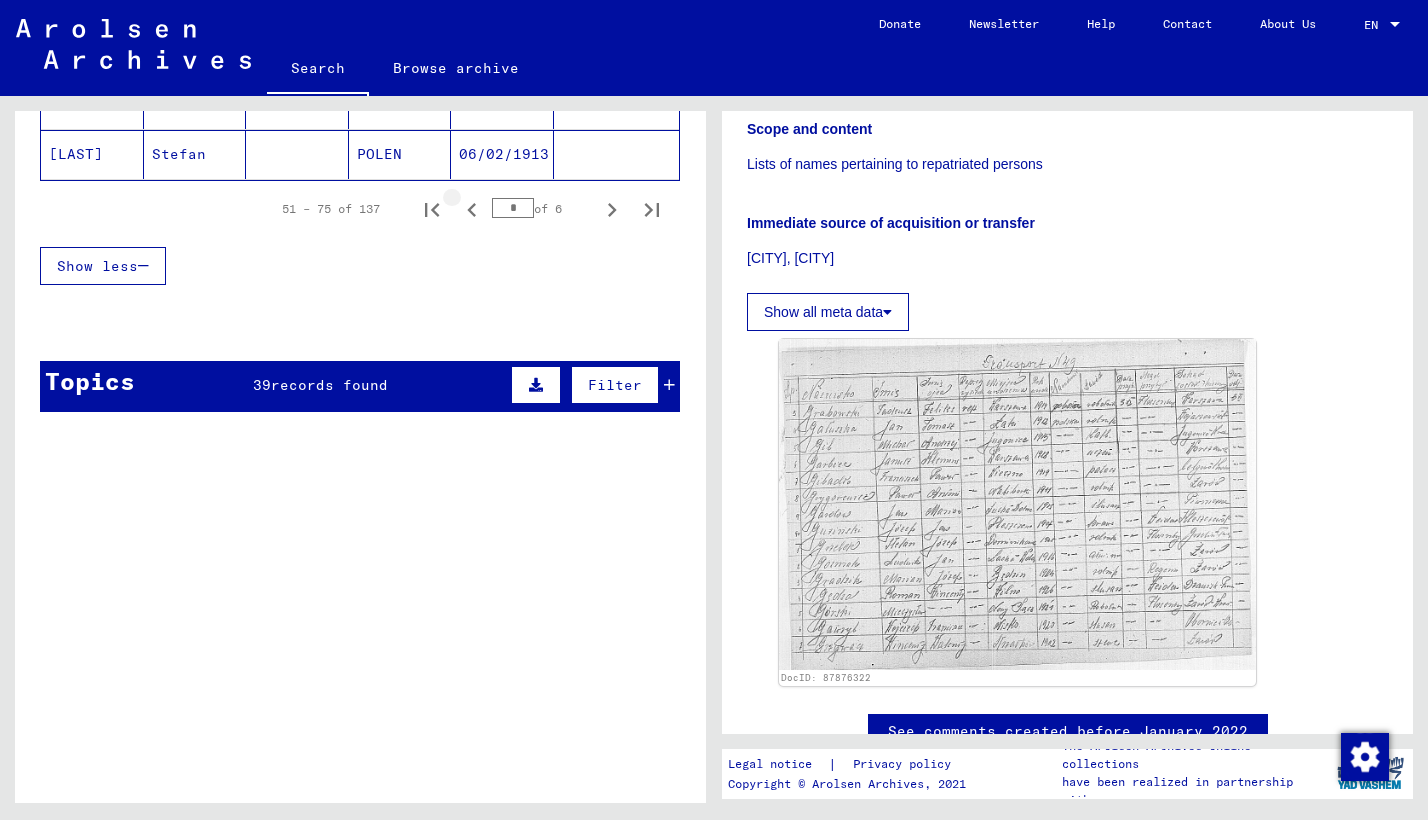 click 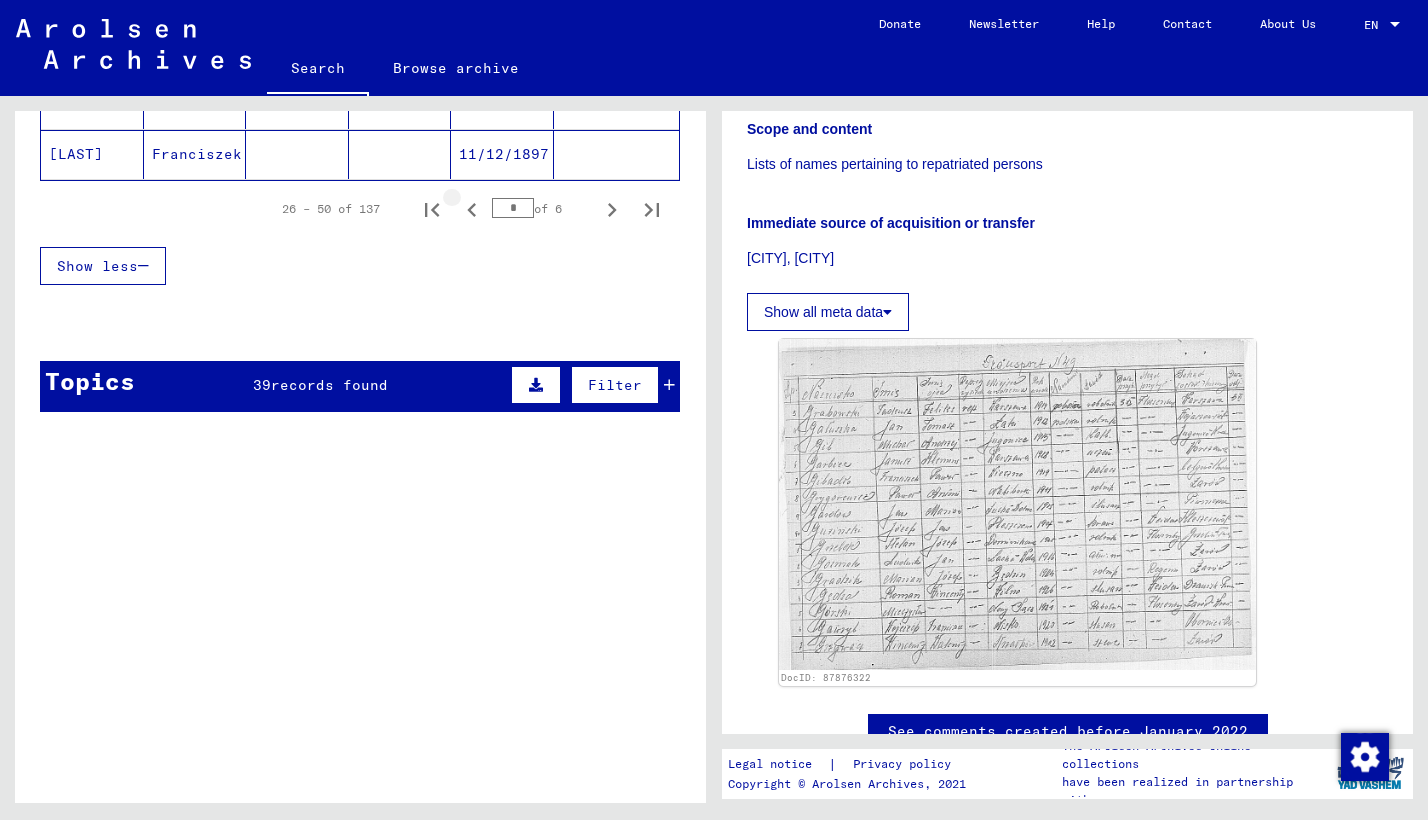 click 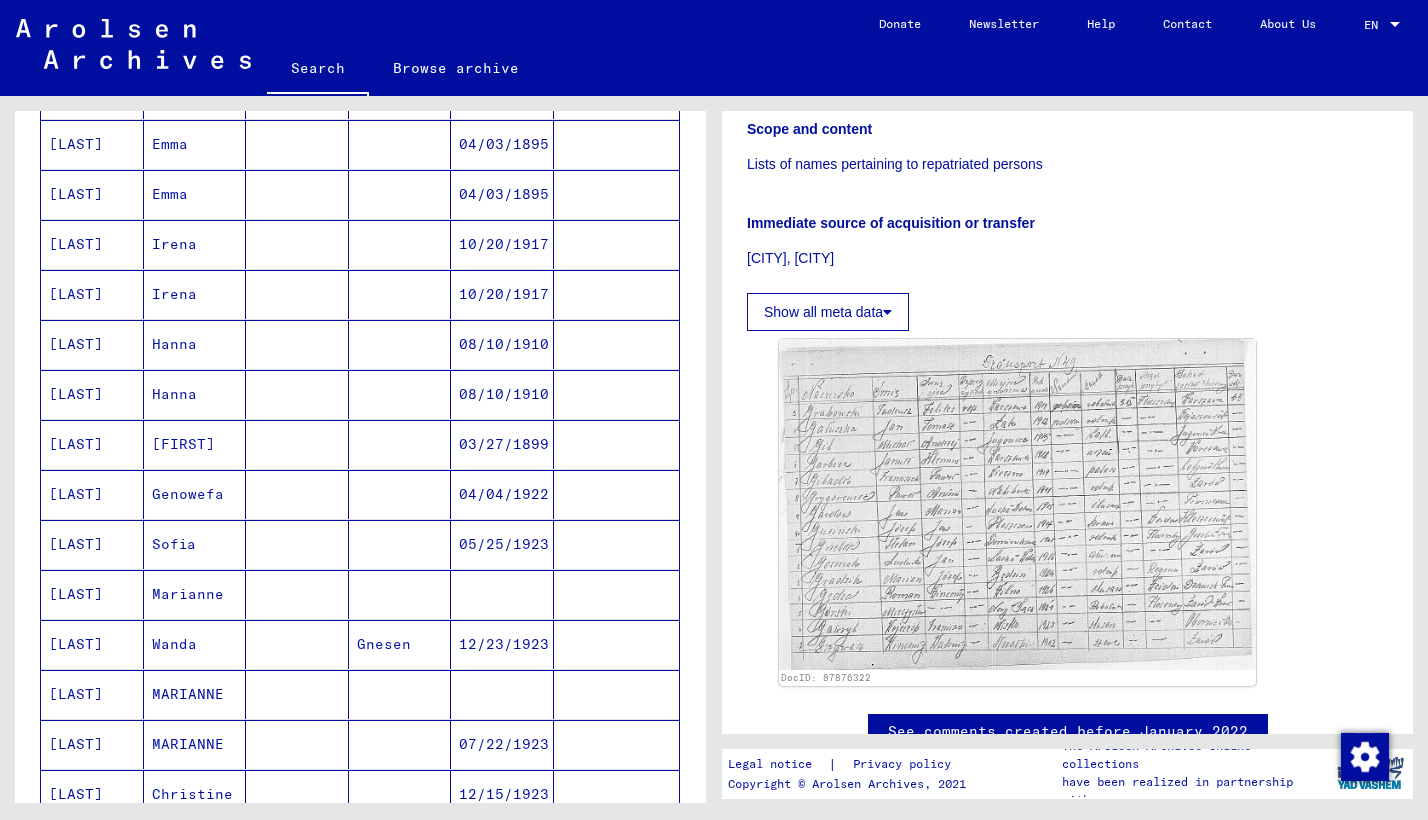 scroll, scrollTop: 339, scrollLeft: 0, axis: vertical 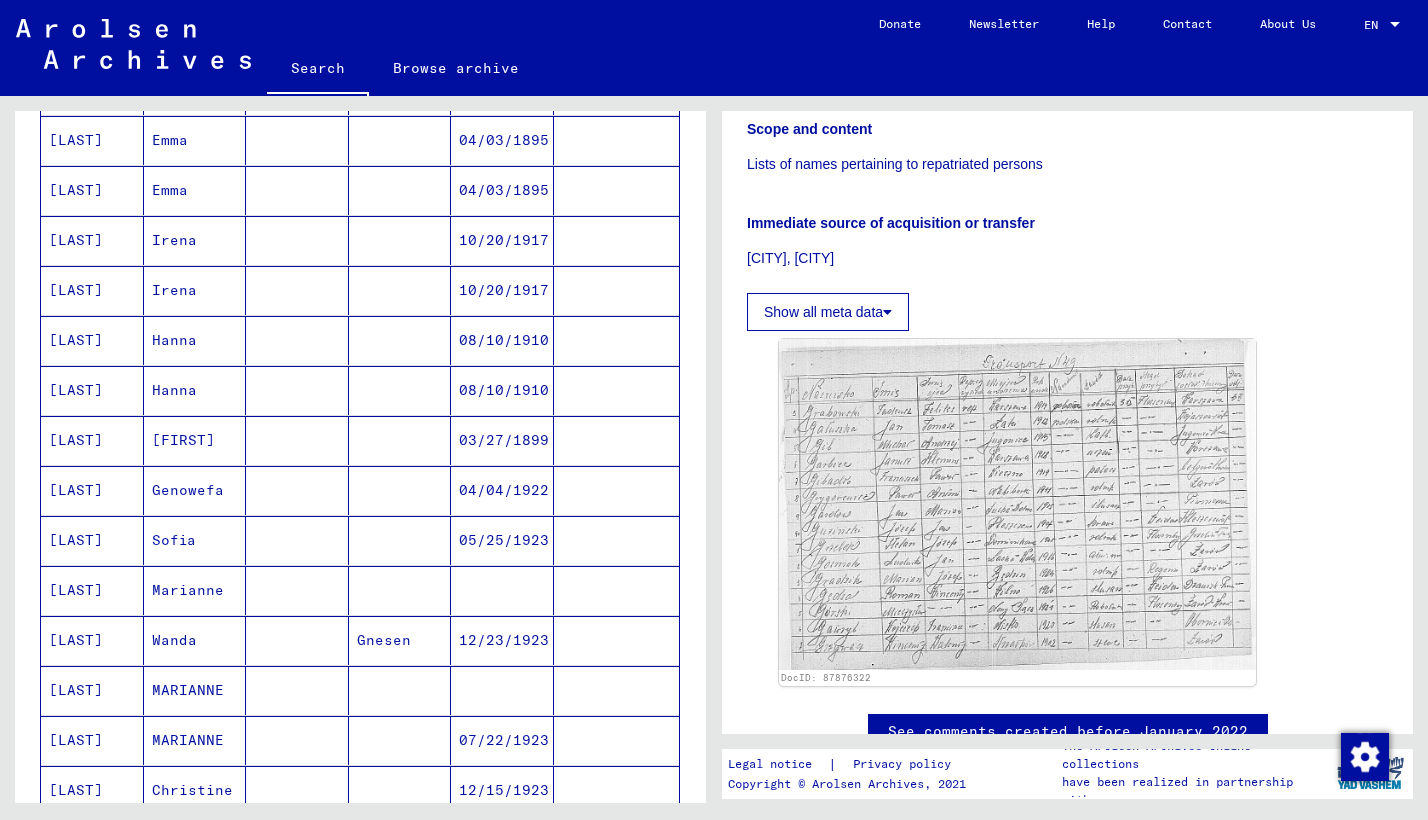 click on "Genowefa" at bounding box center (195, 540) 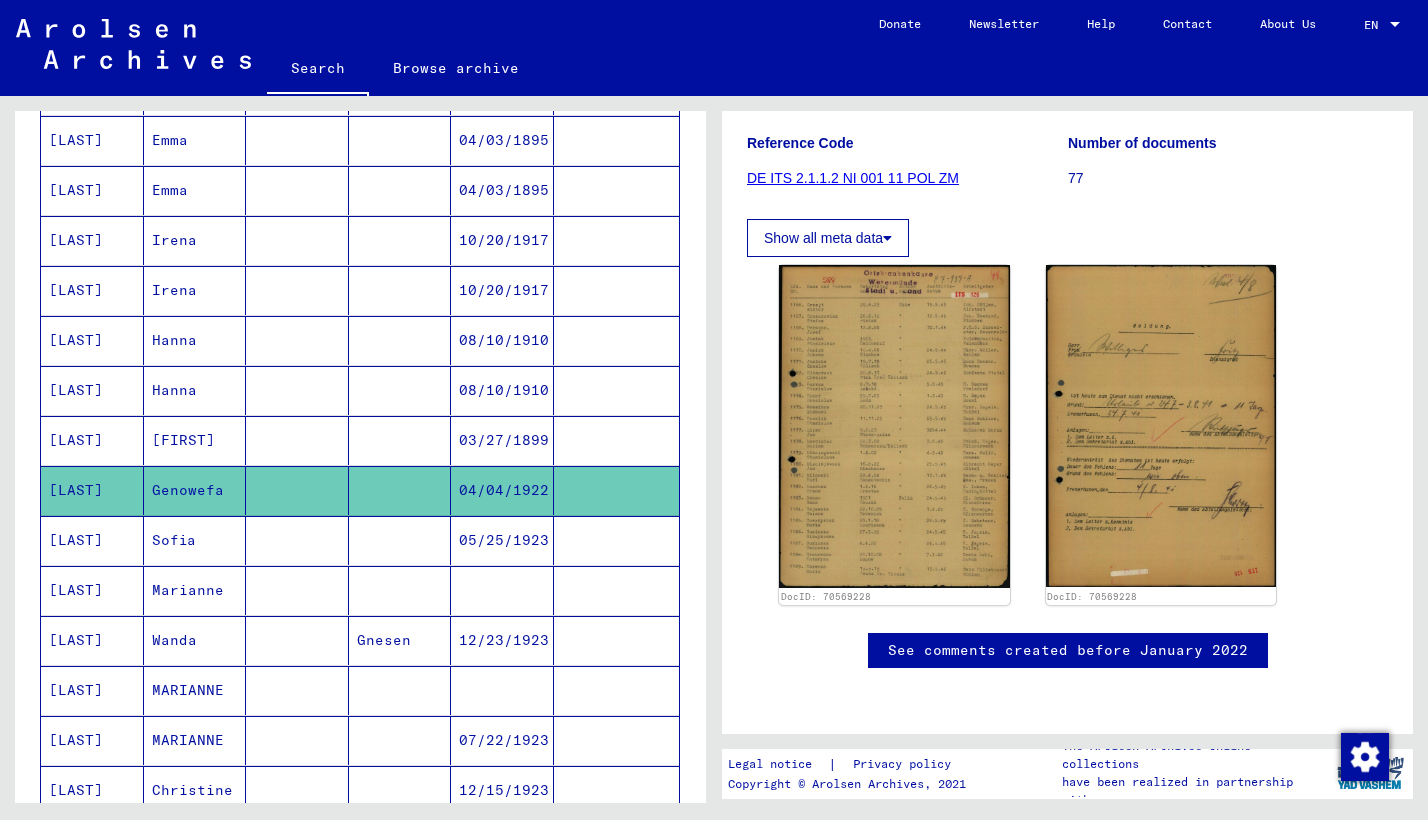 scroll, scrollTop: 251, scrollLeft: 0, axis: vertical 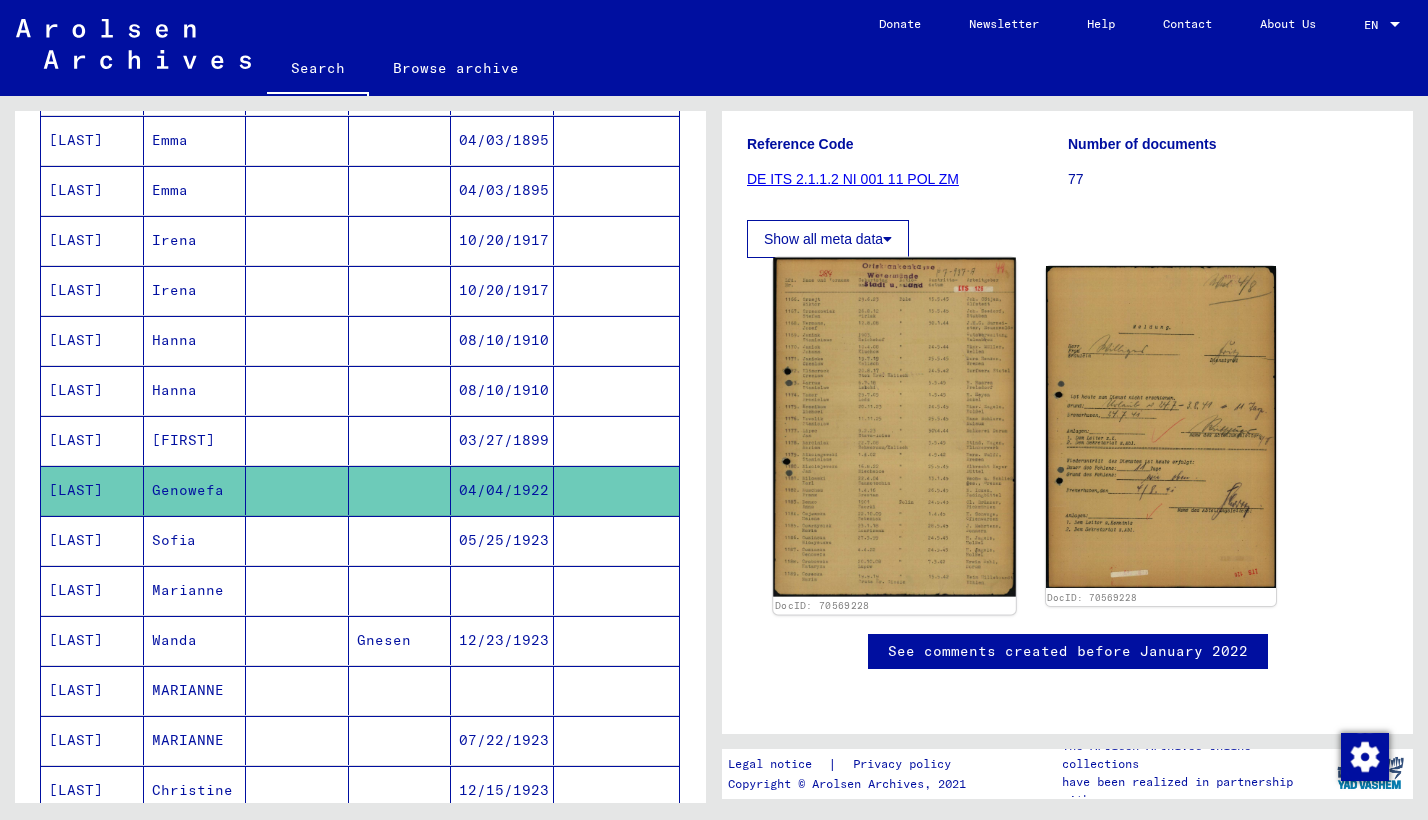 click 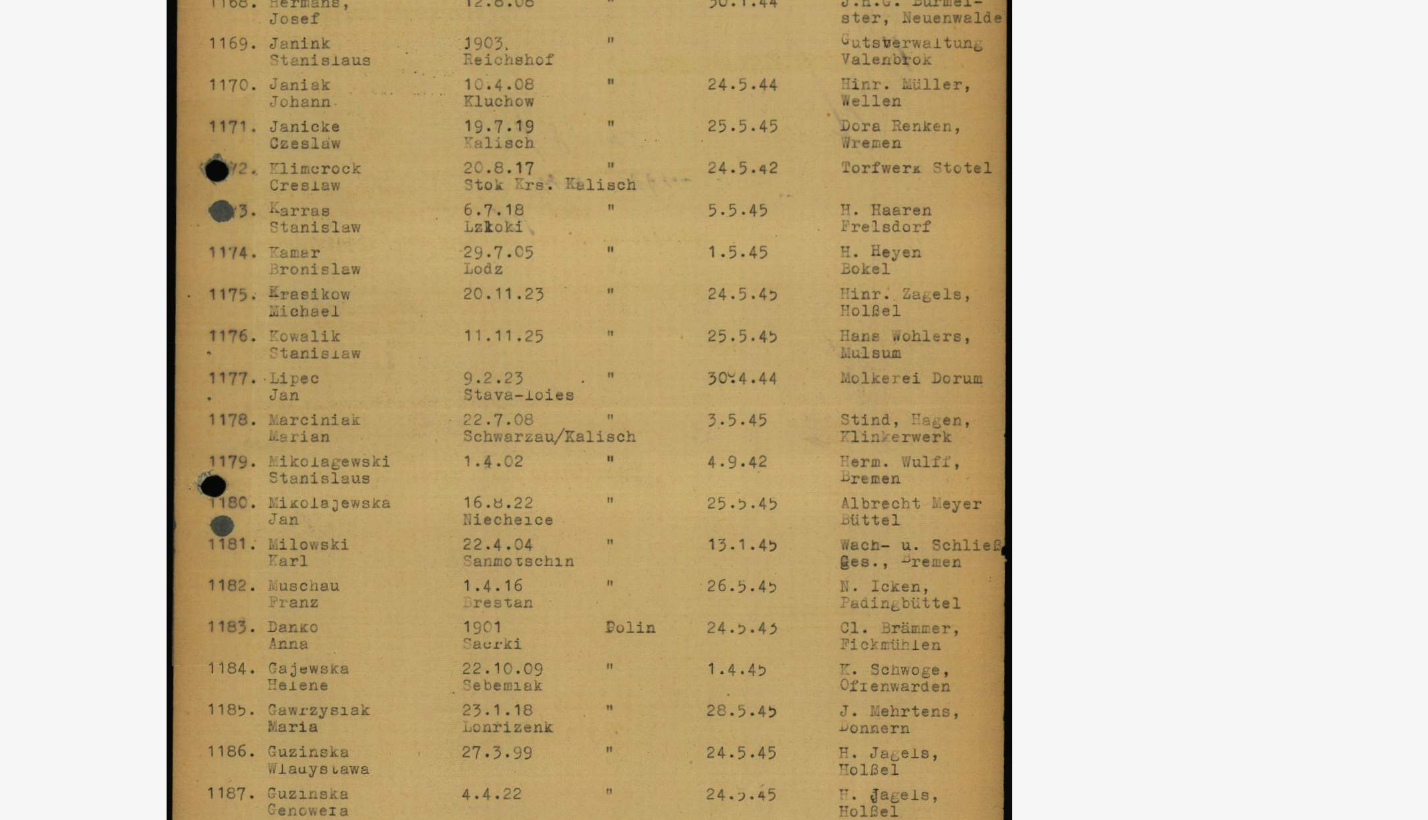 scroll, scrollTop: 251, scrollLeft: 0, axis: vertical 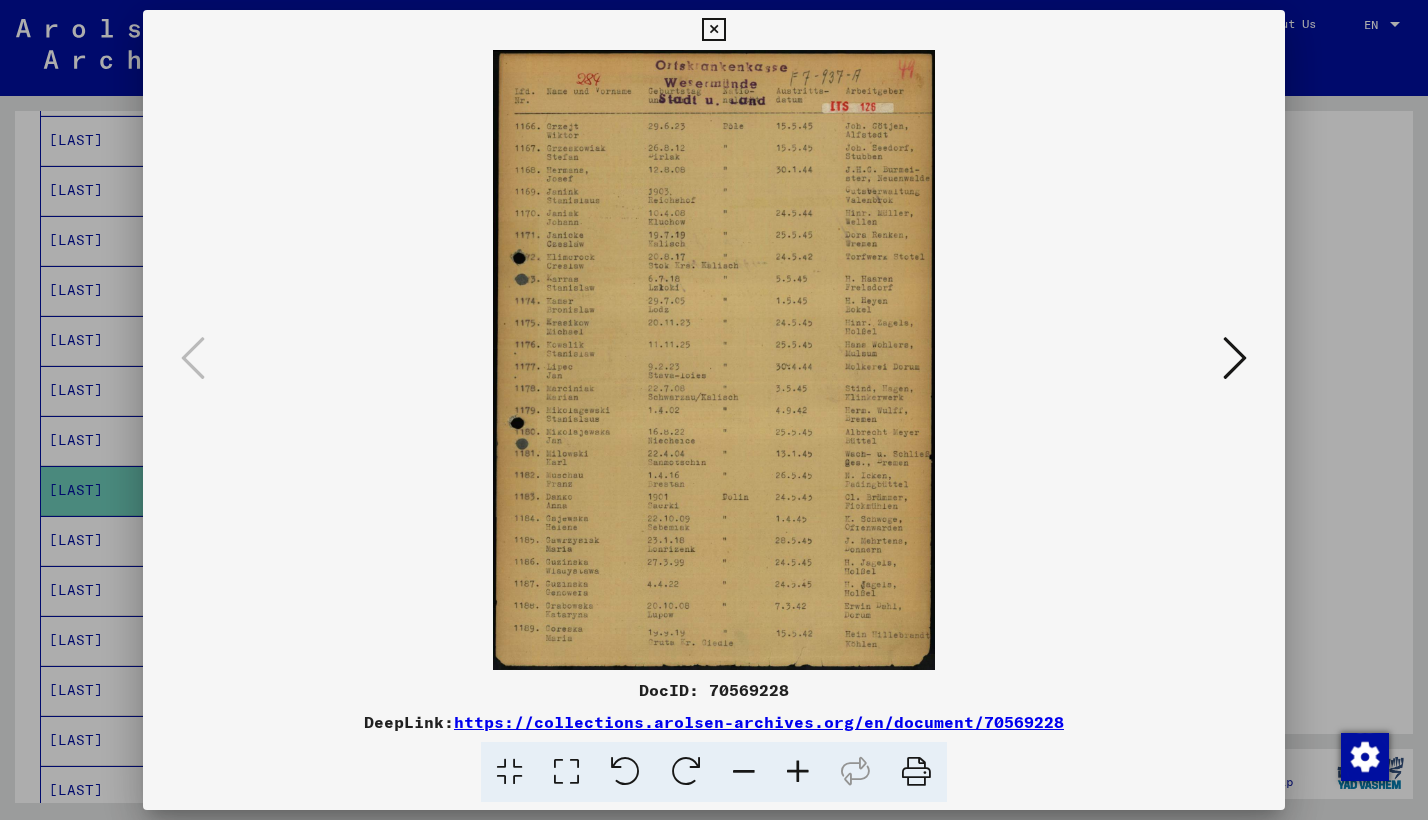 click at bounding box center [713, 30] 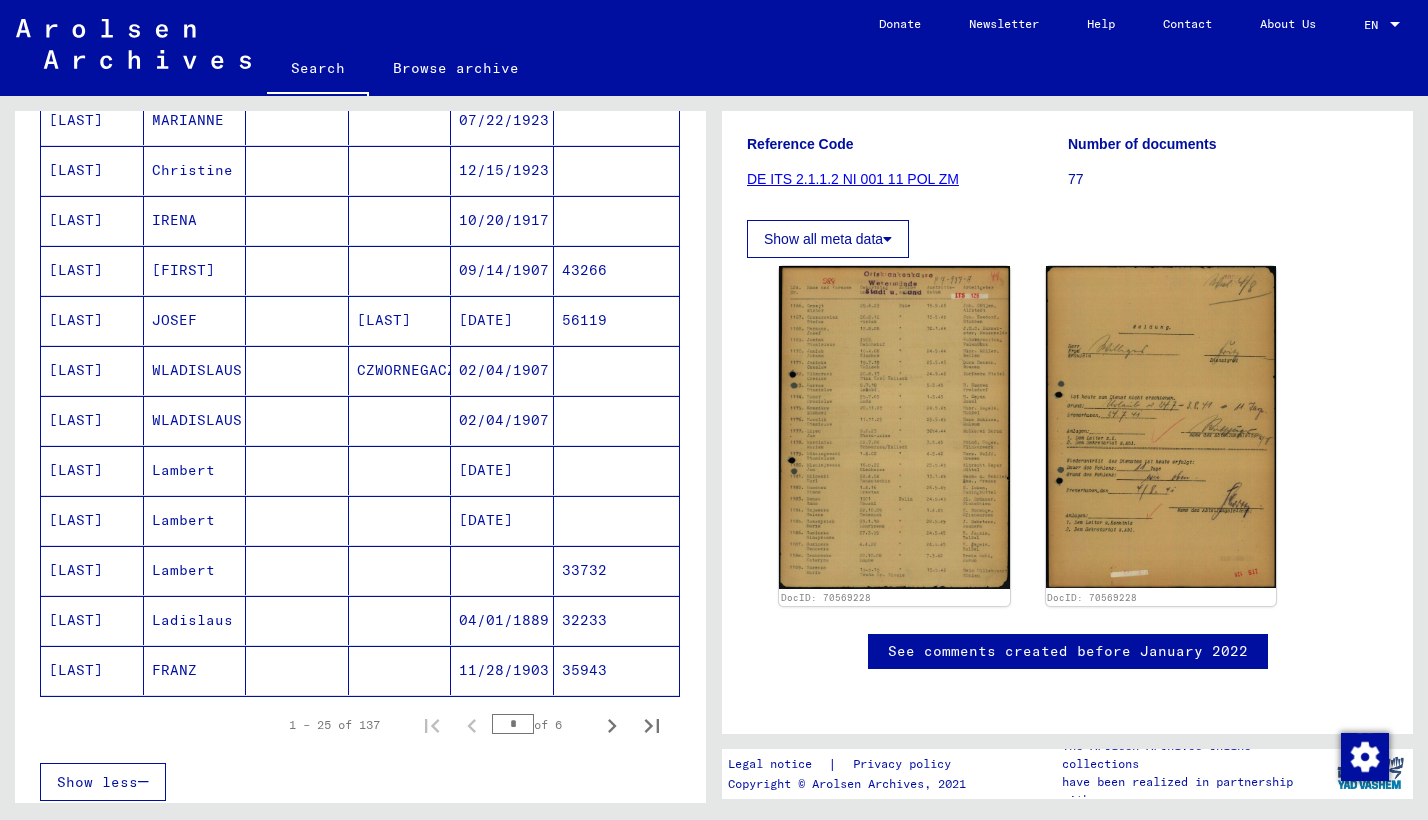 scroll, scrollTop: 965, scrollLeft: 0, axis: vertical 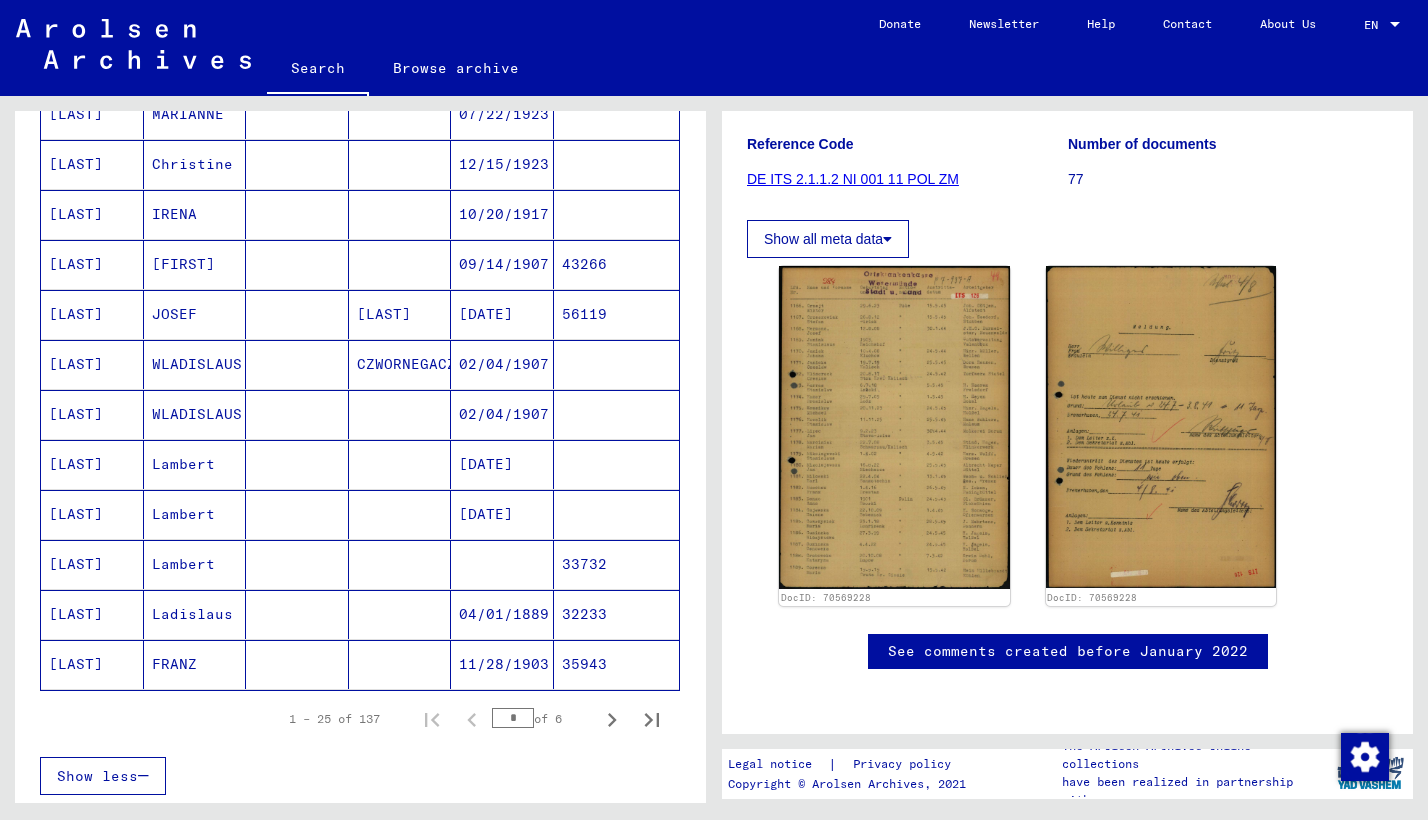 click 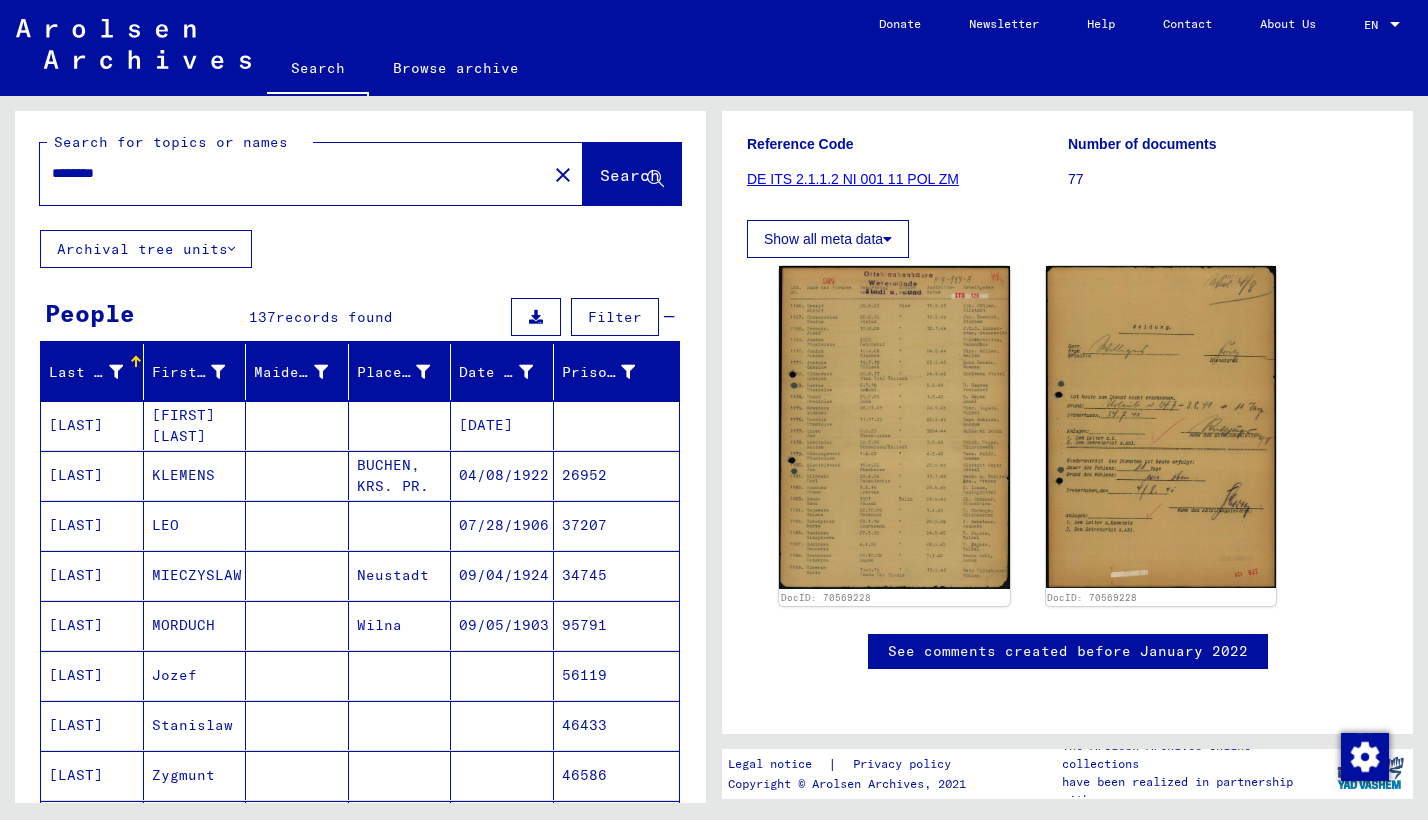click on "[LAST]" at bounding box center (92, 725) 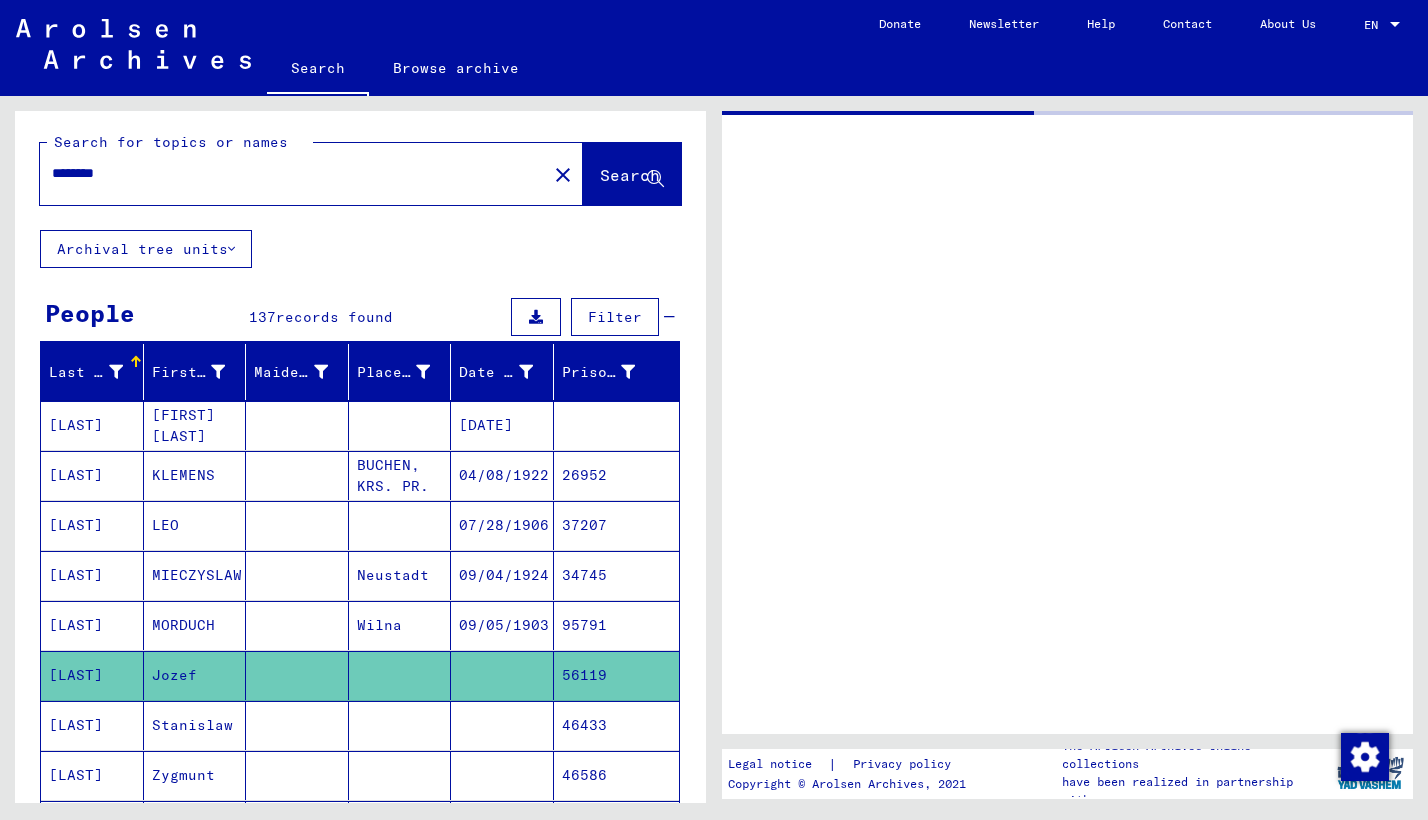 scroll, scrollTop: 3, scrollLeft: 0, axis: vertical 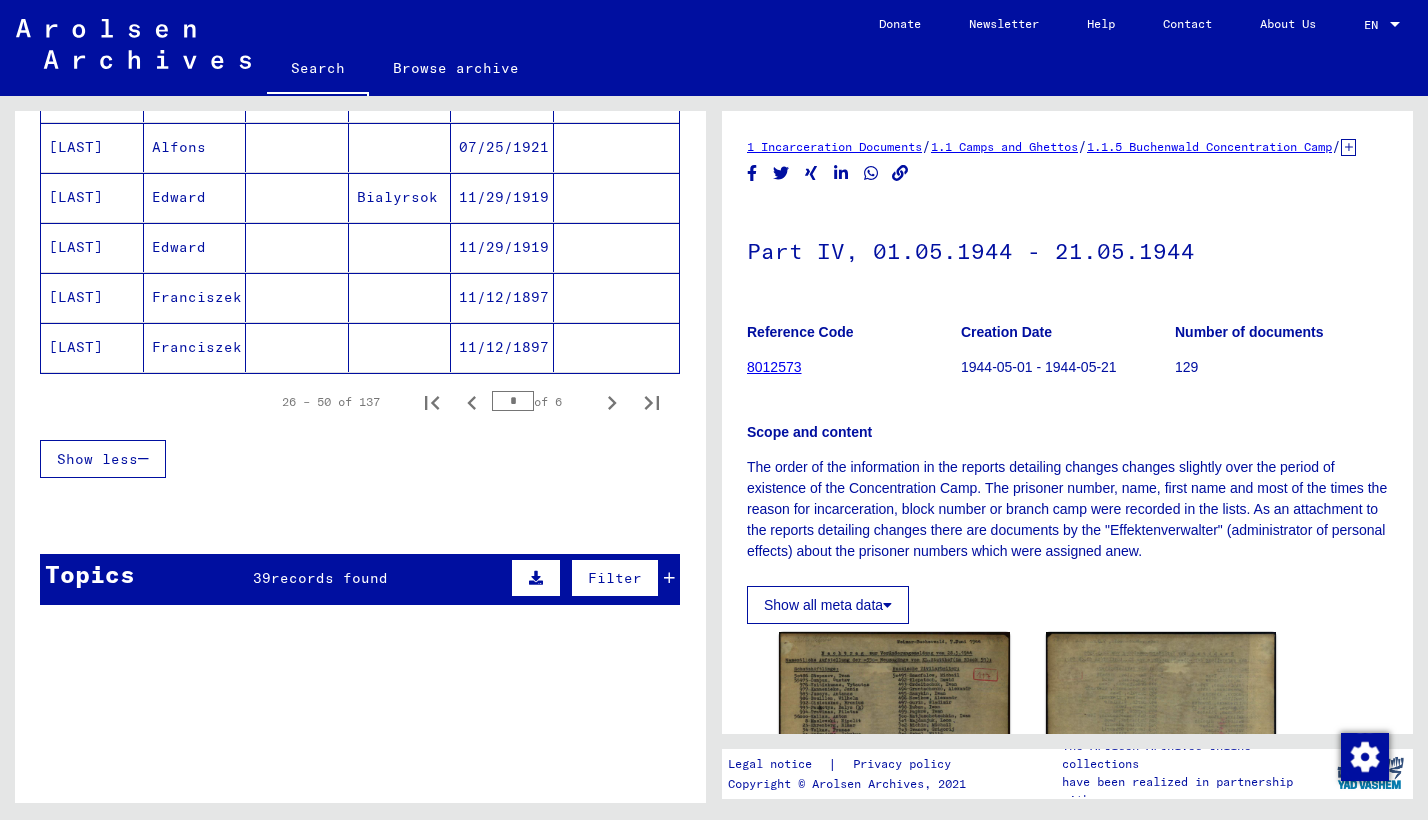 click 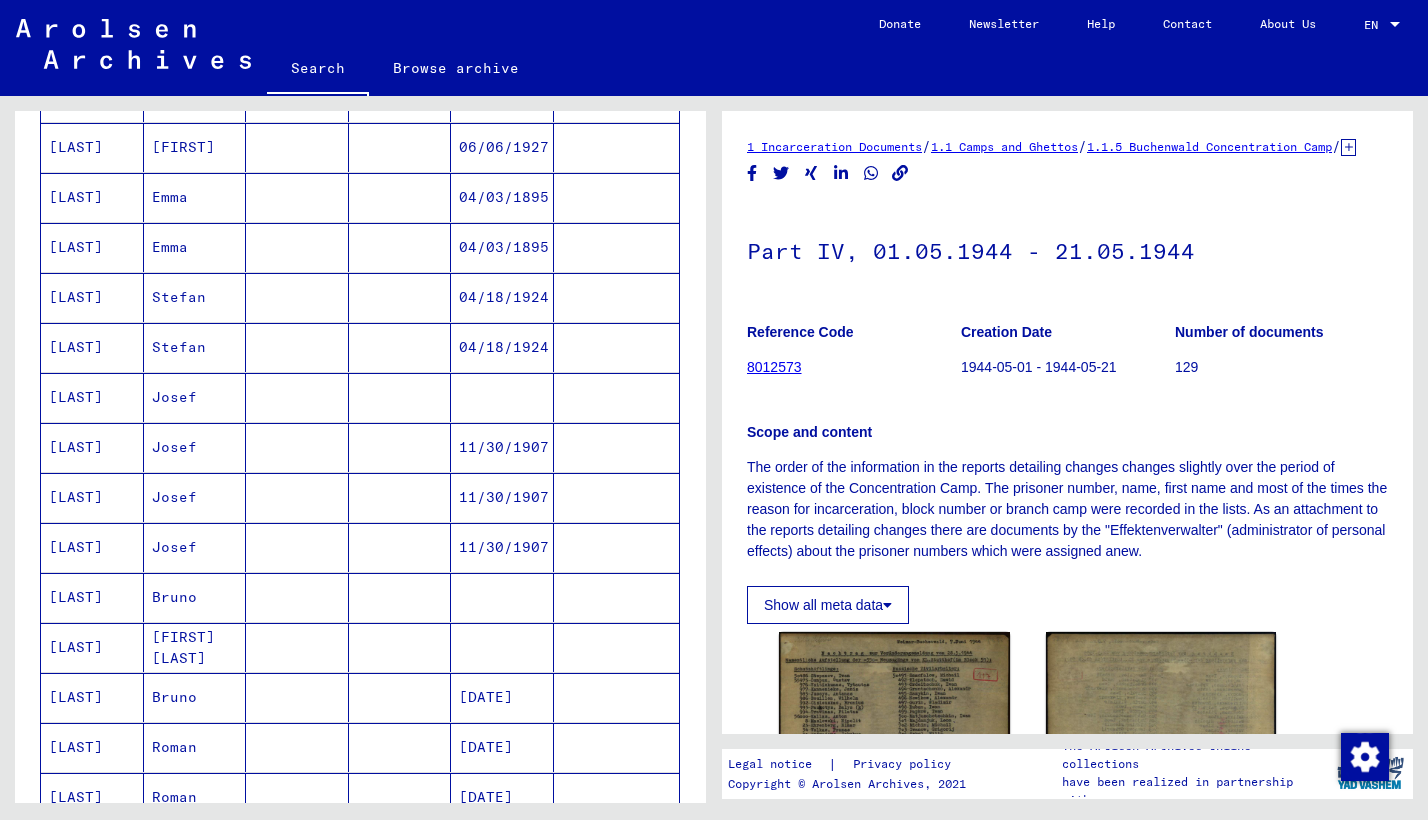 scroll, scrollTop: 481, scrollLeft: 0, axis: vertical 